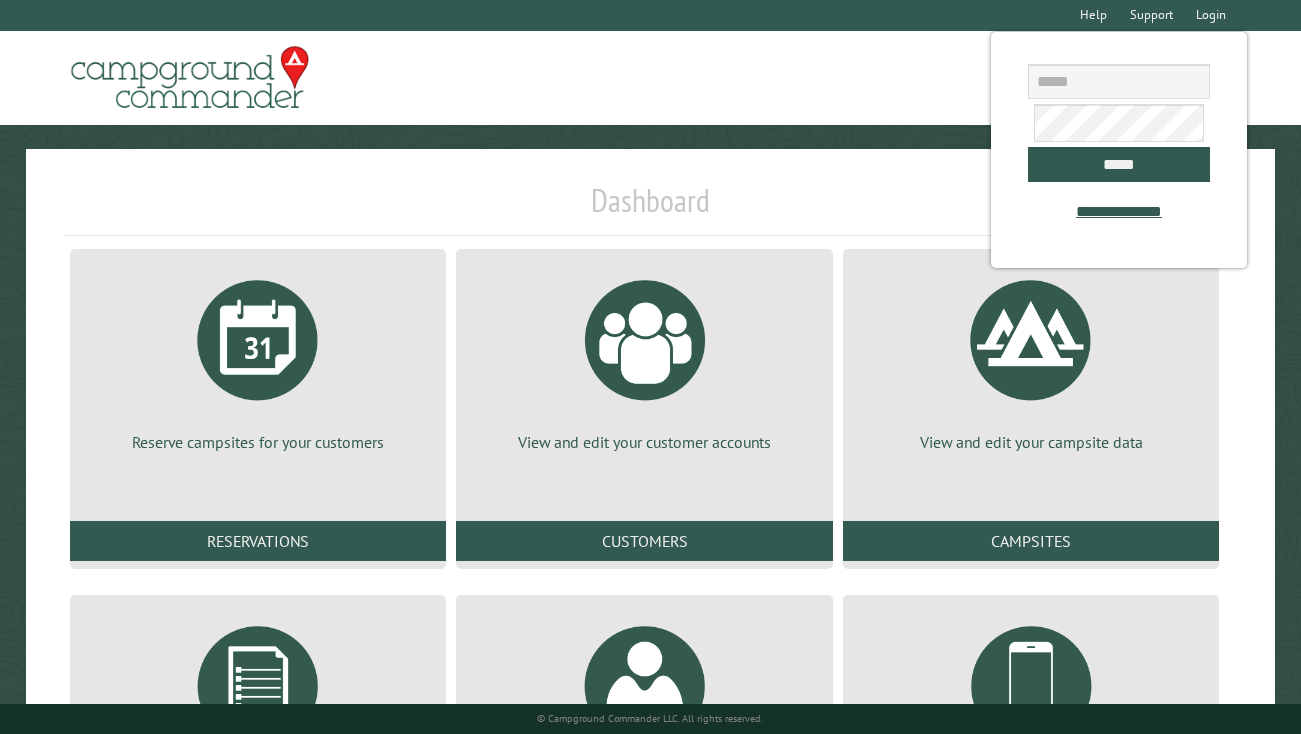 scroll, scrollTop: 0, scrollLeft: 0, axis: both 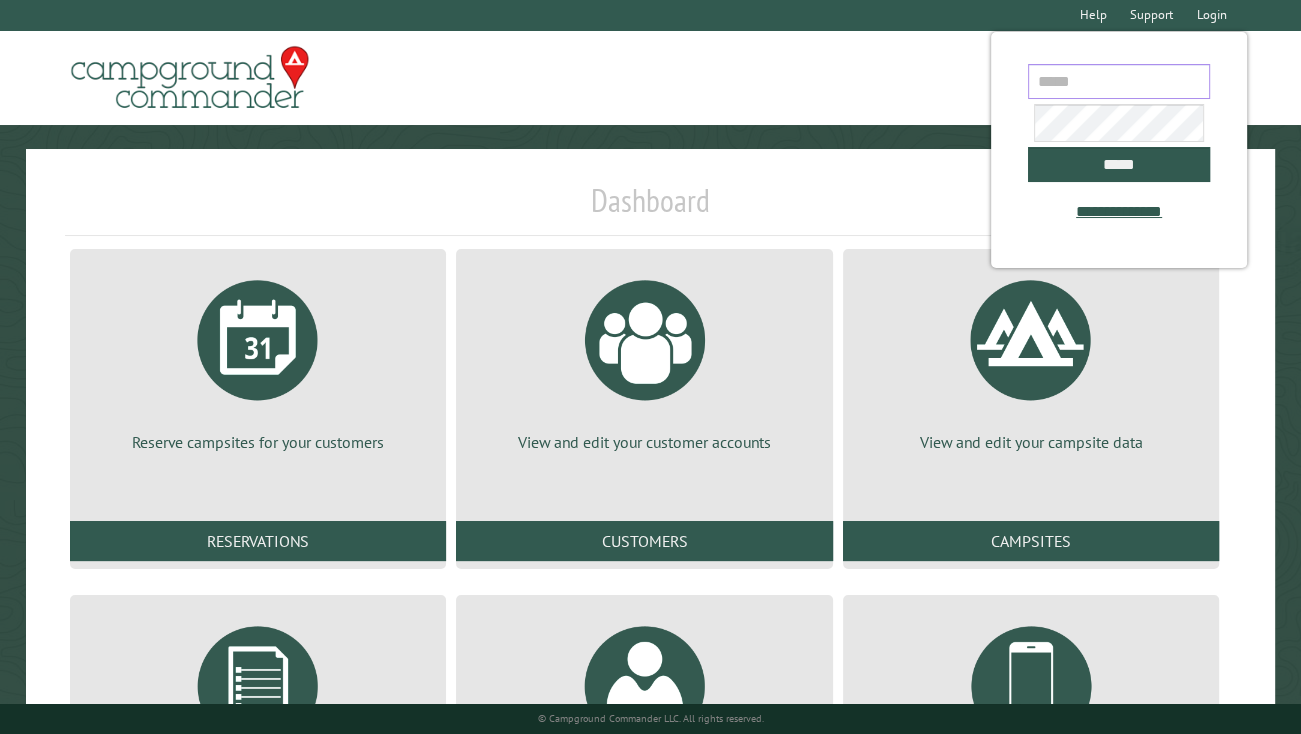 click at bounding box center (1118, 81) 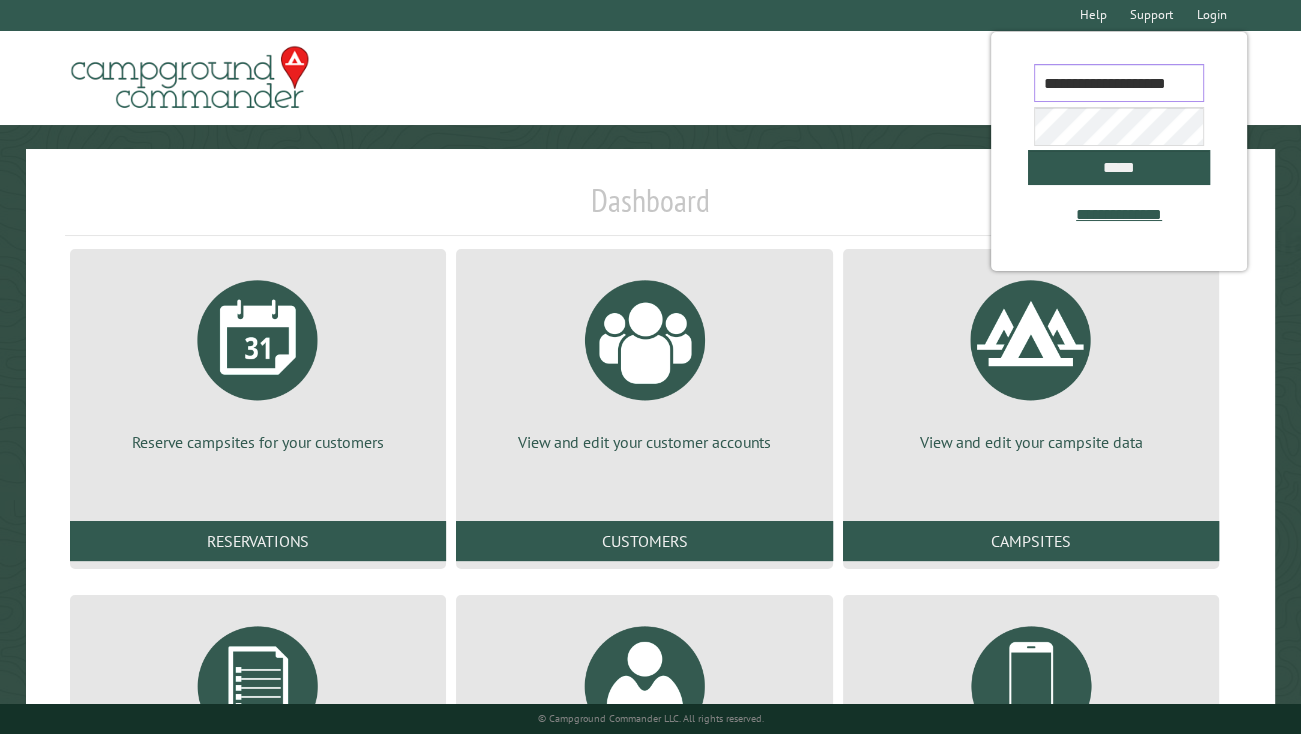 scroll, scrollTop: 0, scrollLeft: 16, axis: horizontal 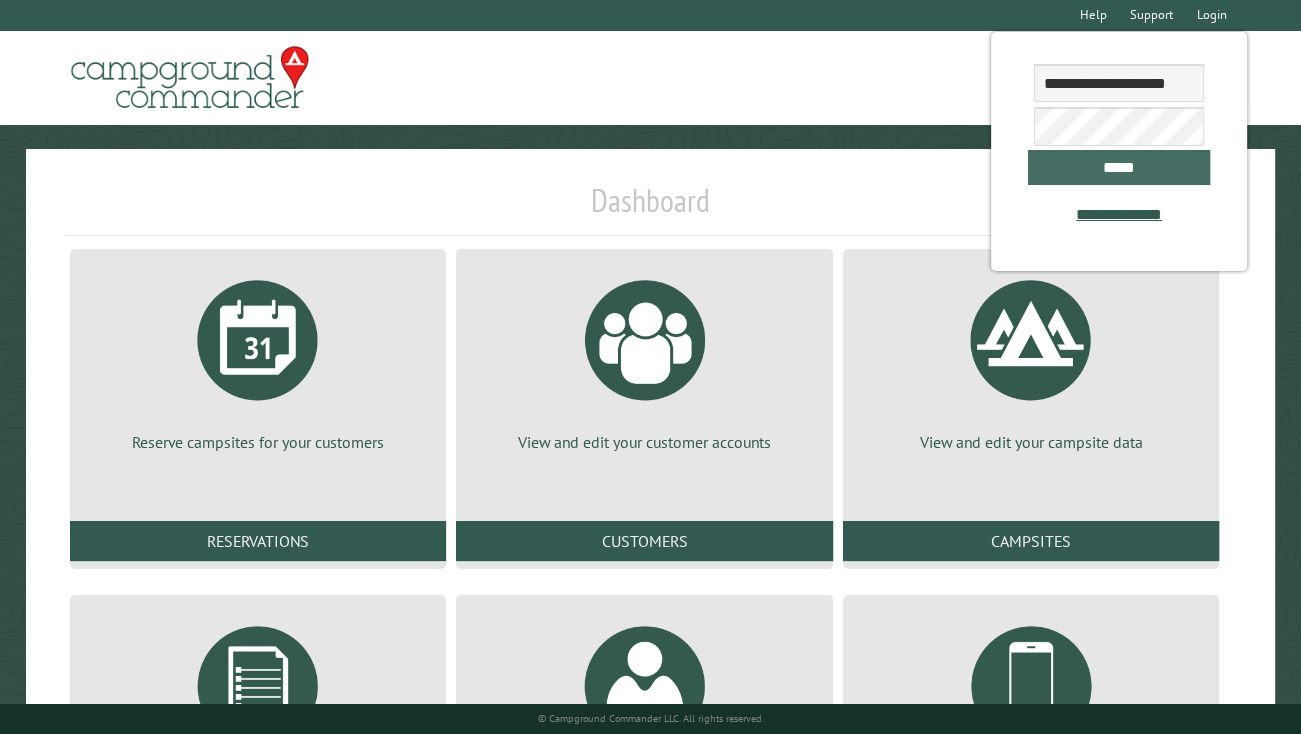 click on "*****" at bounding box center [1118, 167] 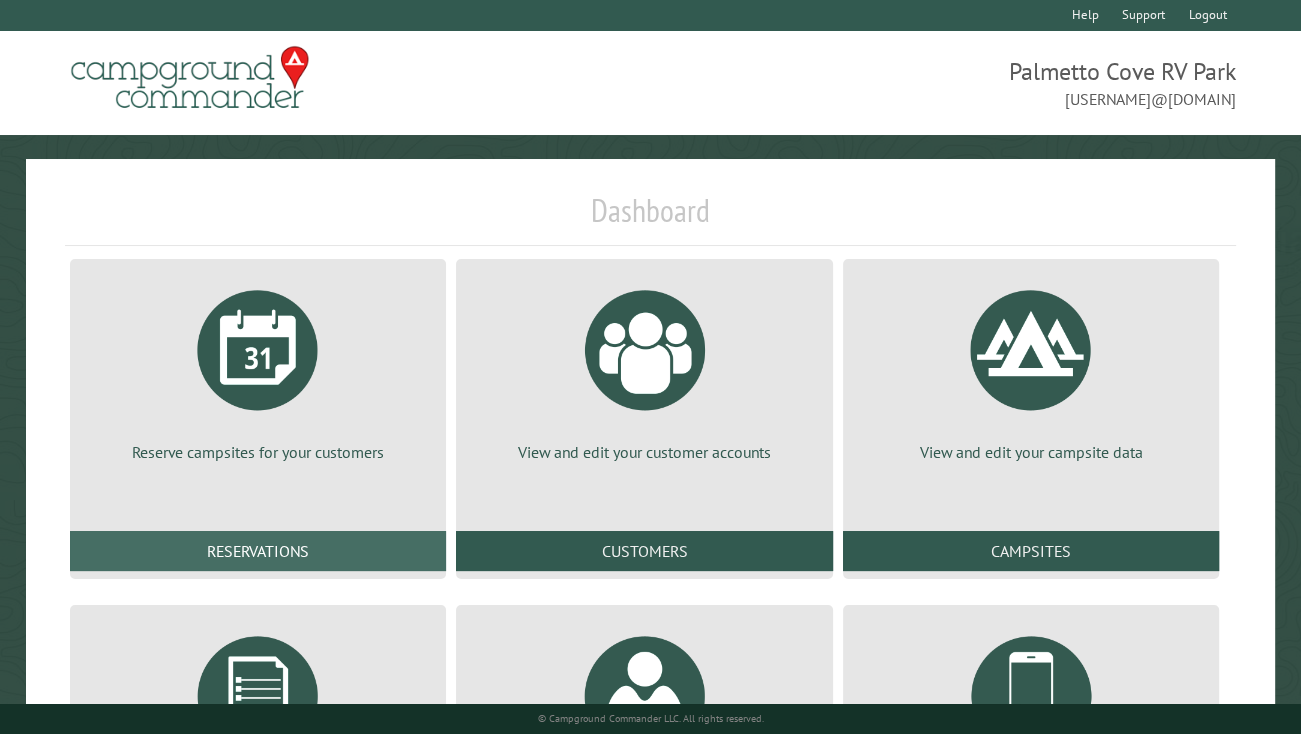 click on "Reservations" at bounding box center [258, 551] 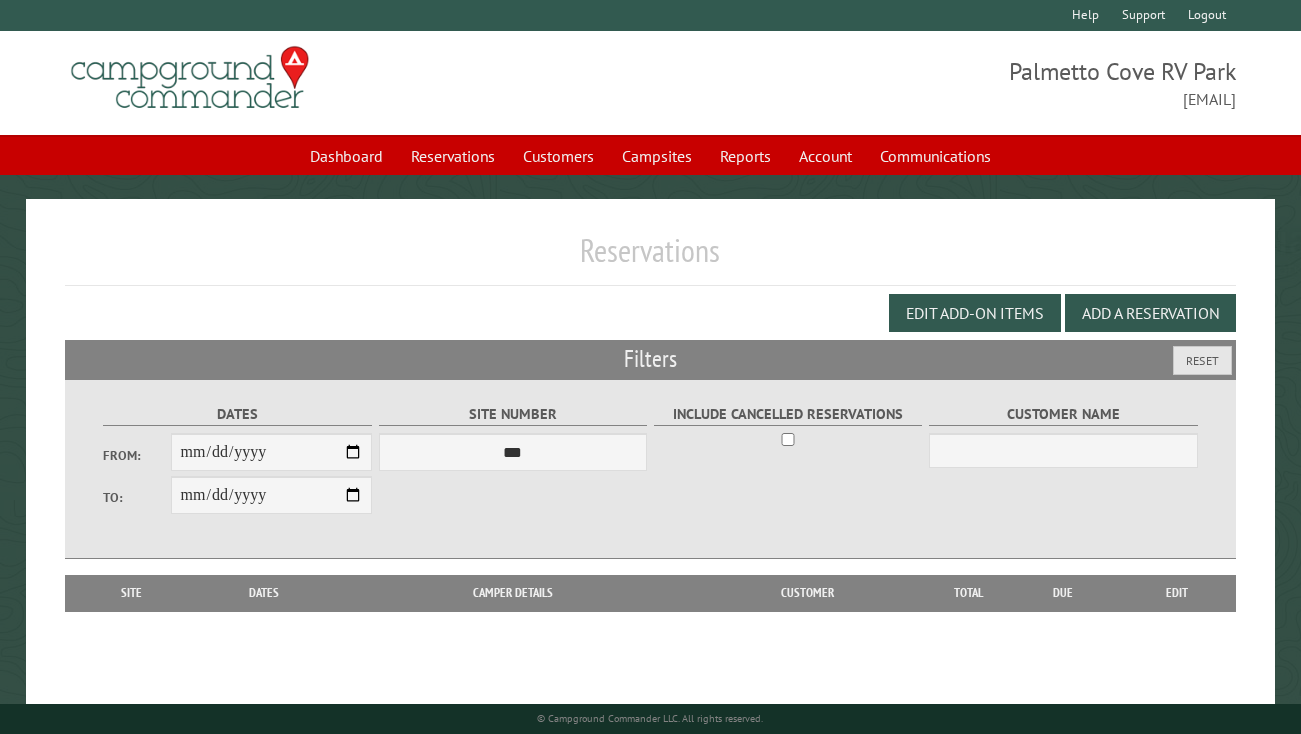scroll, scrollTop: 0, scrollLeft: 0, axis: both 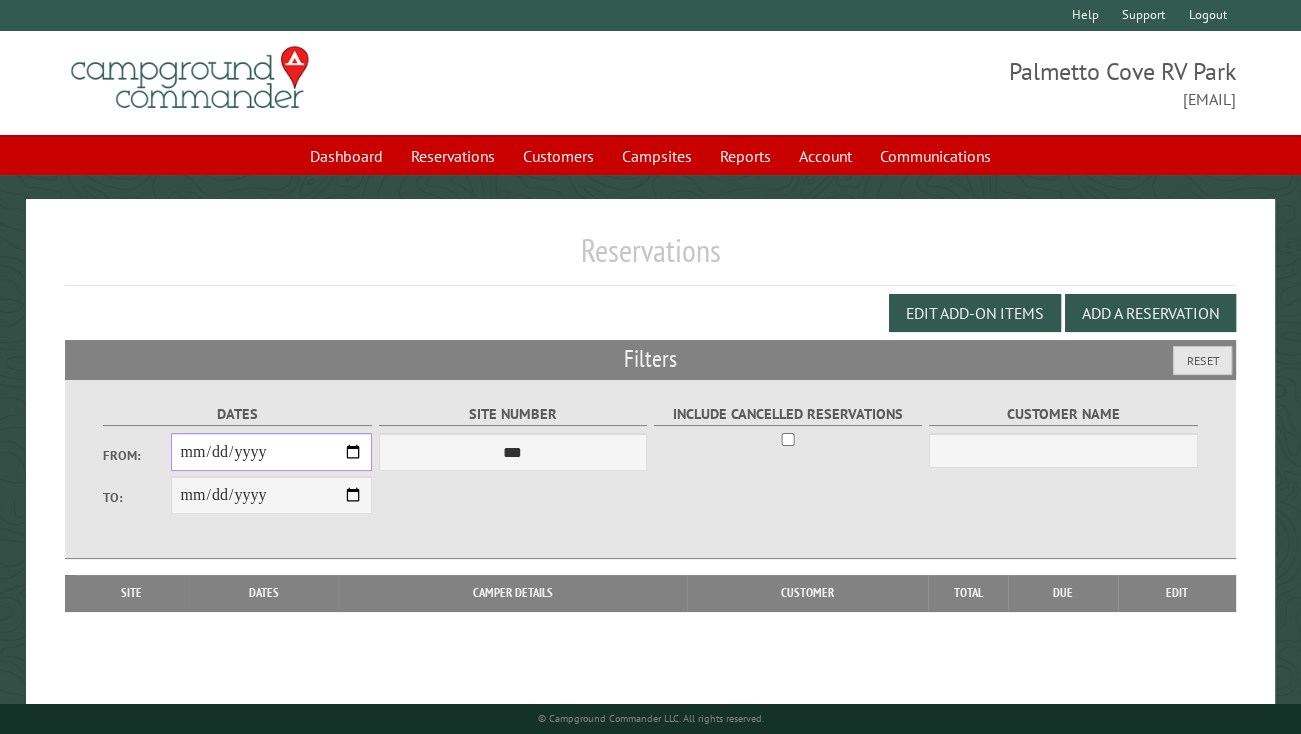 click on "From:" at bounding box center [272, 452] 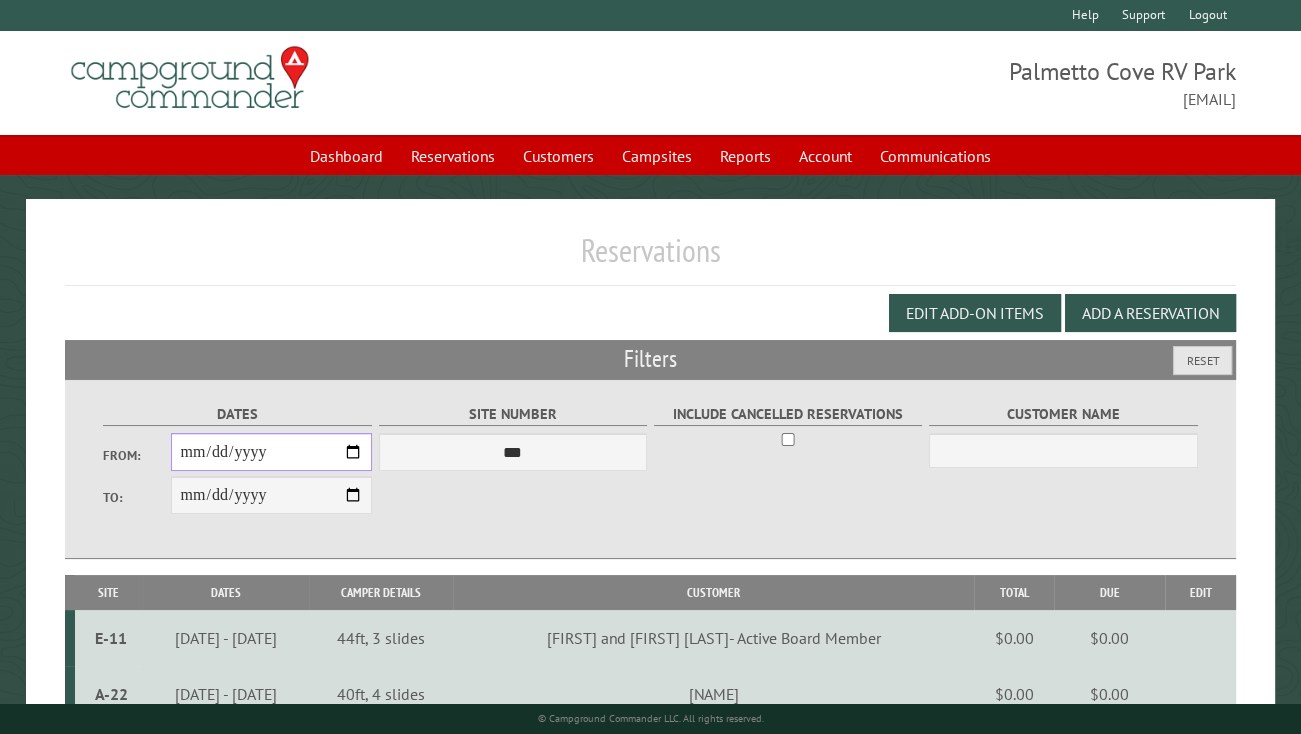 type on "**********" 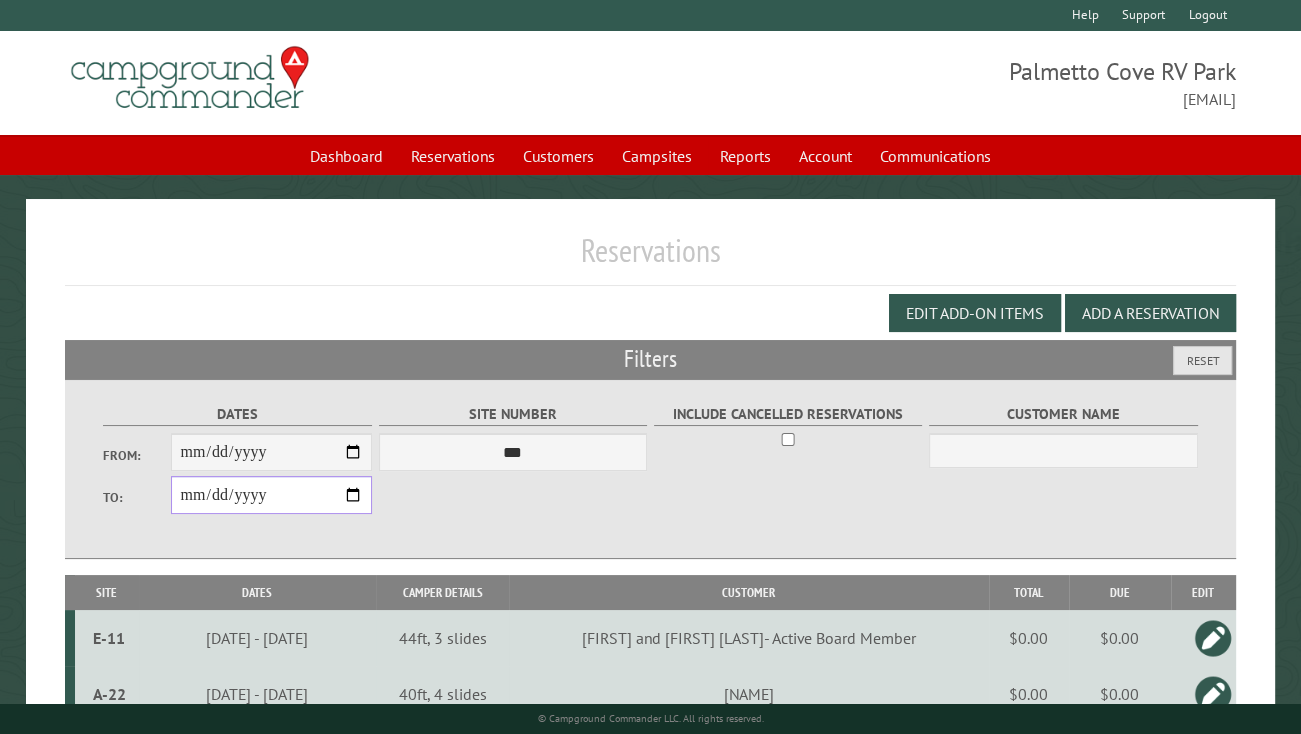 click on "**********" at bounding box center (272, 495) 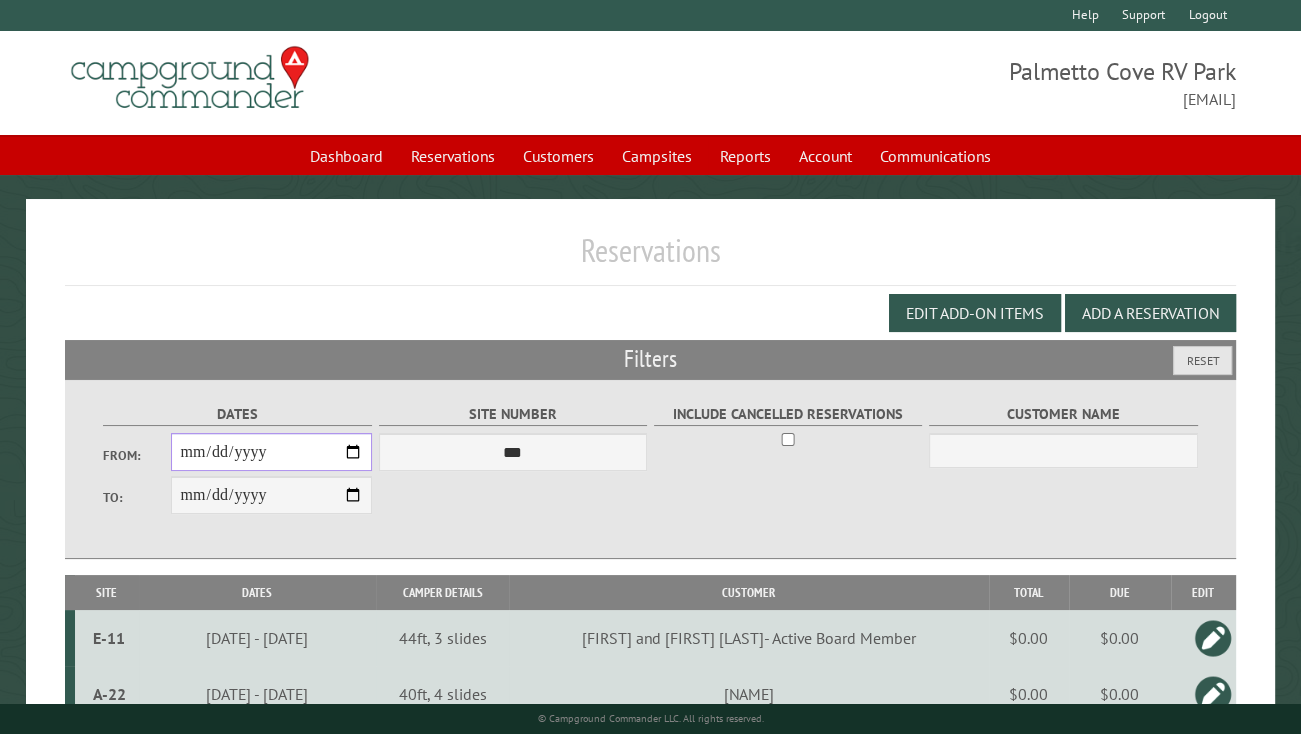 click on "**********" at bounding box center [272, 452] 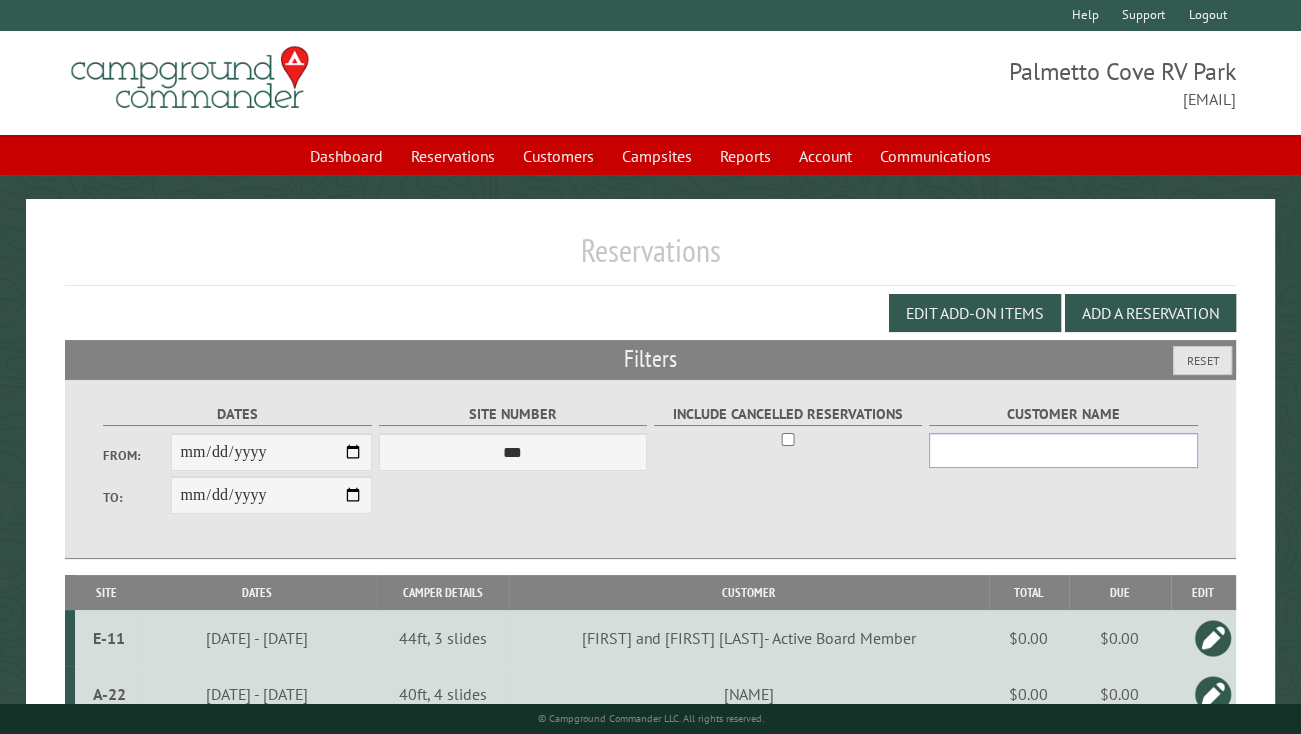 click on "Customer Name" at bounding box center (1063, 450) 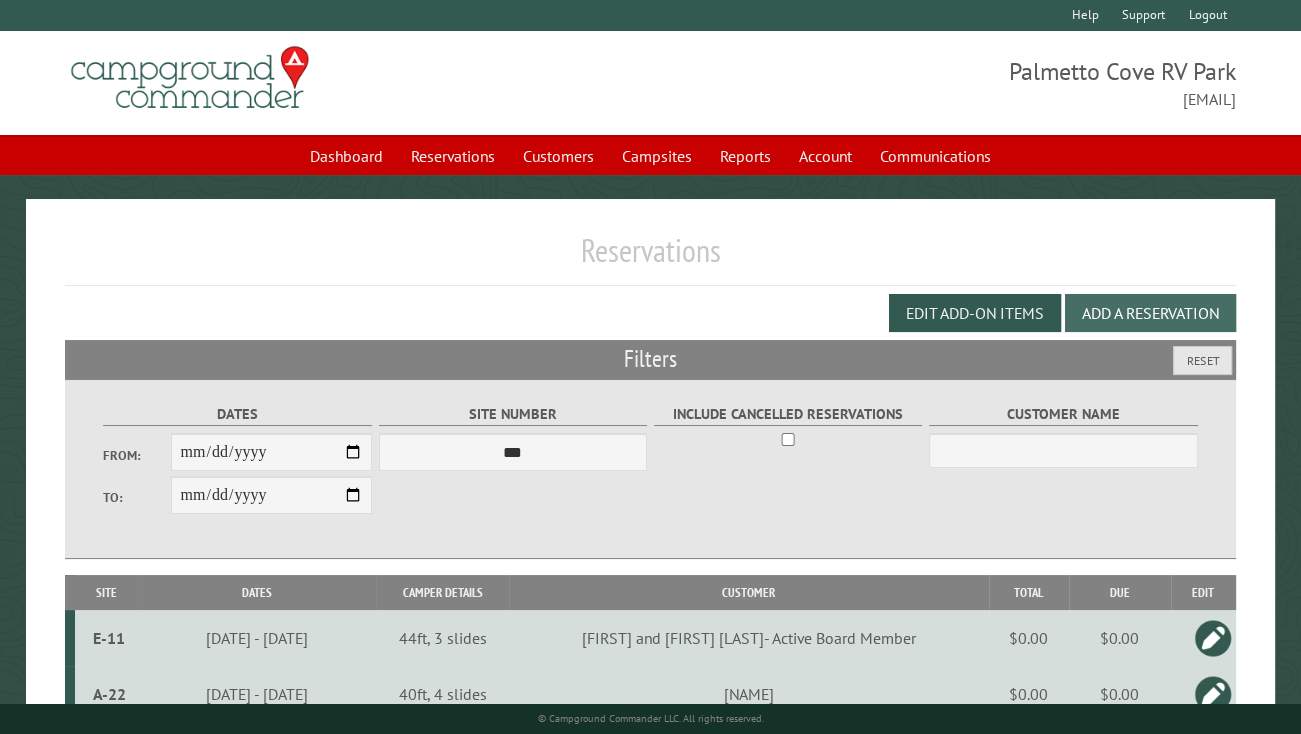 click on "Add a Reservation" at bounding box center (1150, 313) 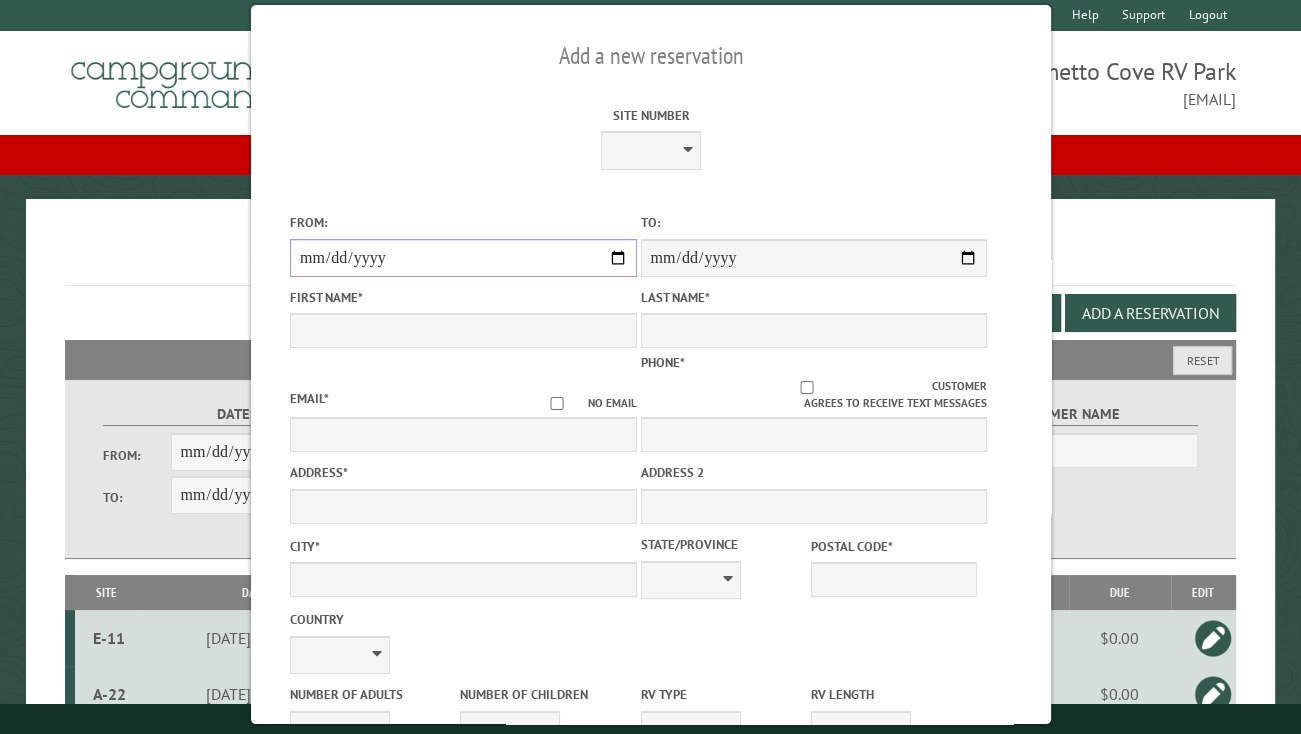 click on "From:" at bounding box center (463, 258) 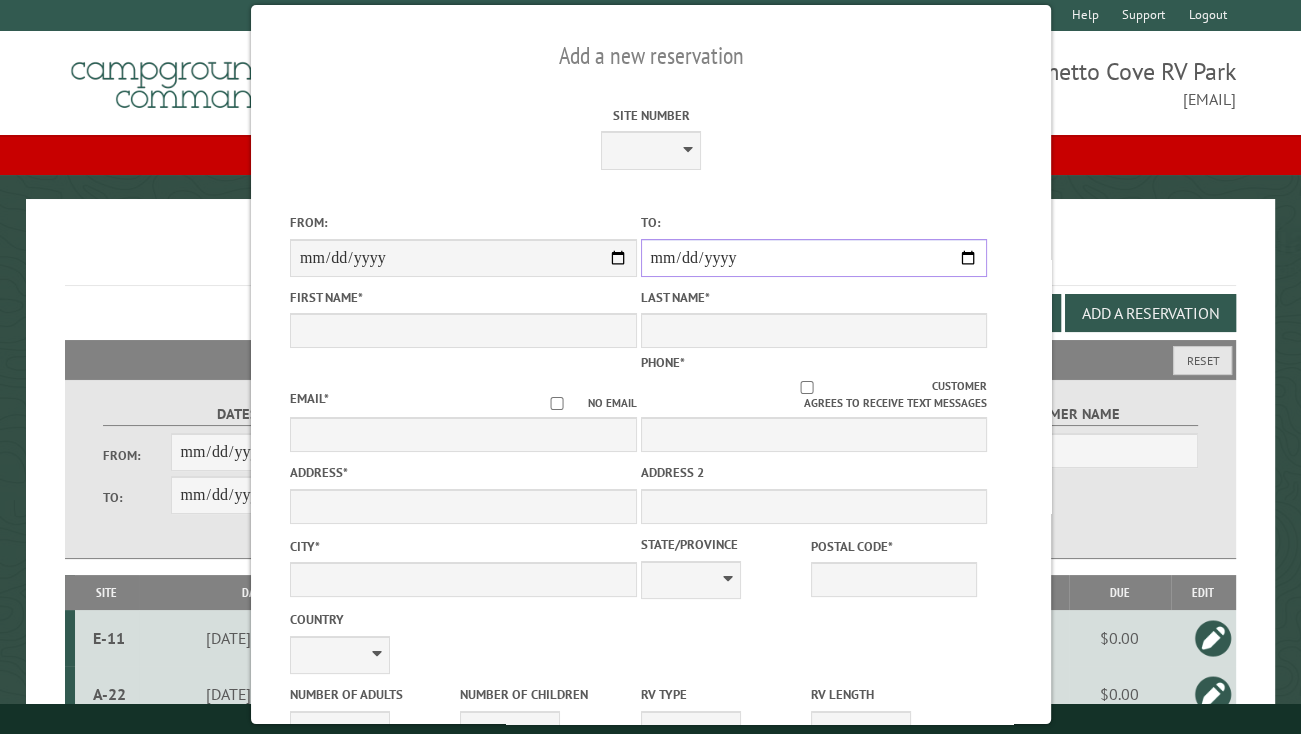 click on "**********" at bounding box center [813, 258] 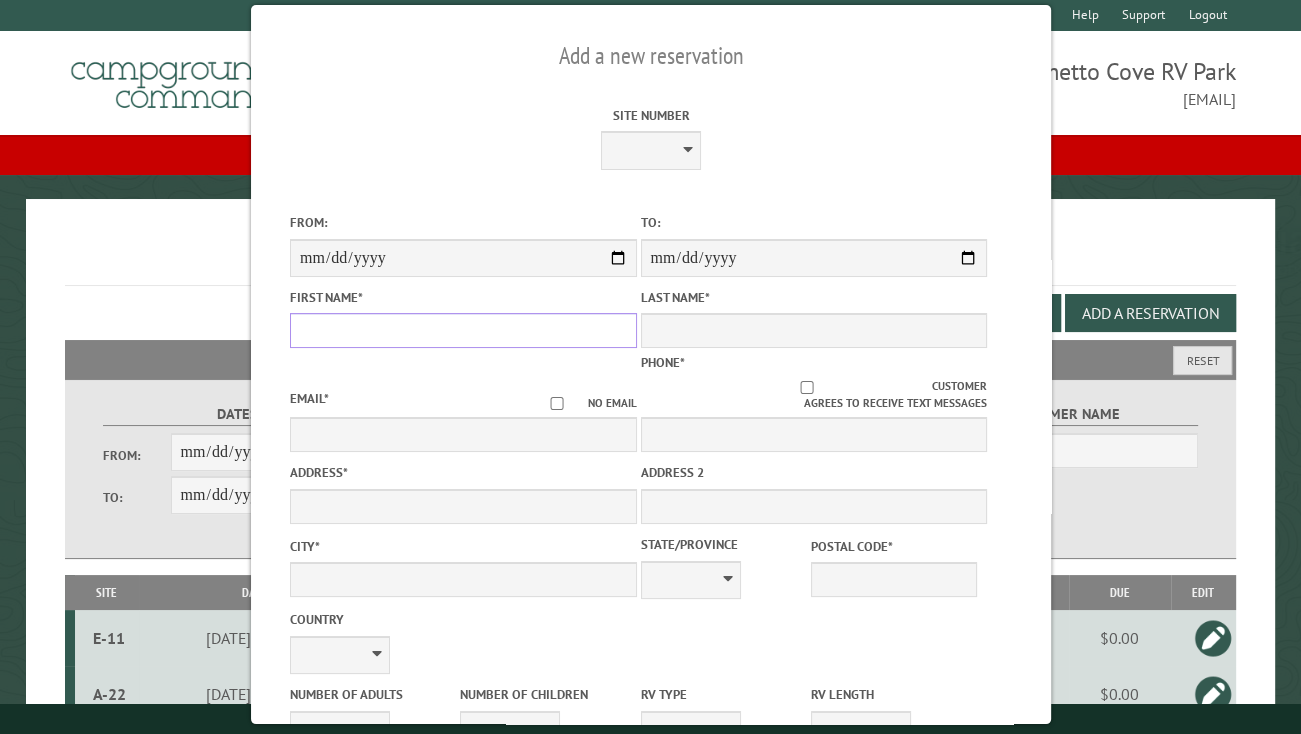 click on "First Name *" at bounding box center (463, 330) 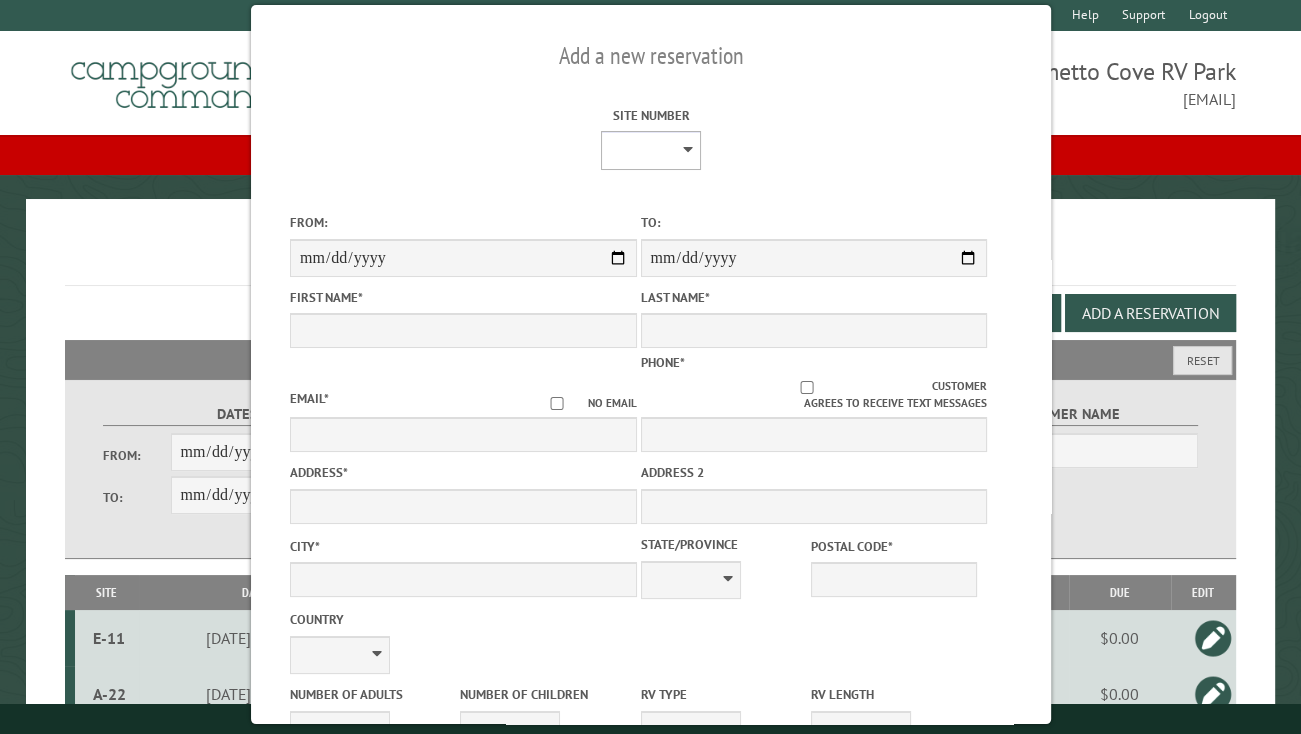click on "**** **** **** **** **** **** **** **** **** **** **** **** **** **** **** **** **** **** **** **** **** **** **** **** **** **** **** **** **** **** **** **** **** **** **** **** **** **** **** **** **** **** **** **** **** **** **** **** **** **** **** **** **** **** **** **** **** **** **** **** **** **** **** **** **** **** **** **** **** **** **** **** **** **** **** **** **** **** **** **** **** **** **** **** **** **** **** **** **** **** **** **** **** **** **** **** **** **** **** **** **** **** **** **** **** **** **** **** **** **** **** **** **** **** **** **** **** **** **** **** **** **** **** **** **** **** **** **** **** **** **** **** **** **** **** **** **** **** **** **** **** **** **** **** **** ****" at bounding box center (651, 150) 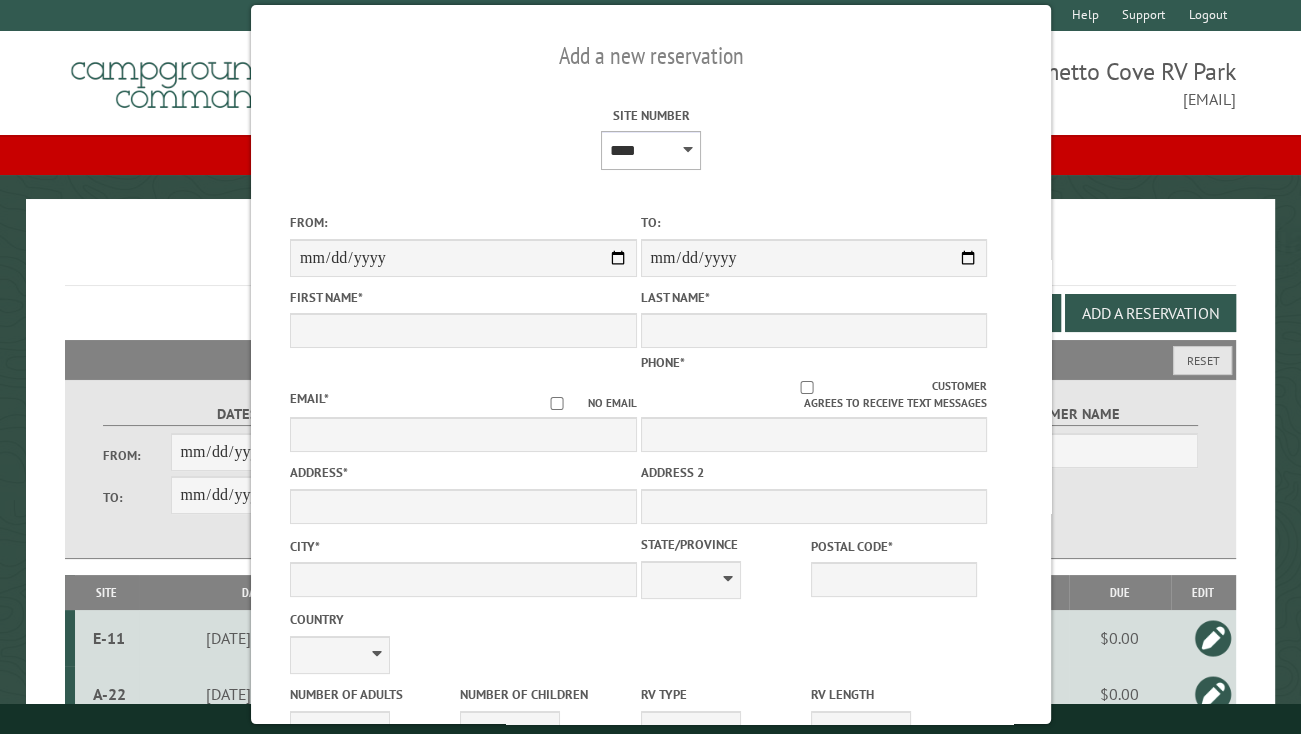 click on "**** **** **** **** **** **** **** **** **** **** **** **** **** **** **** **** **** **** **** **** **** **** **** **** **** **** **** **** **** **** **** **** **** **** **** **** **** **** **** **** **** **** **** **** **** **** **** **** **** **** **** **** **** **** **** **** **** **** **** **** **** **** **** **** **** **** **** **** **** **** **** **** **** **** **** **** **** **** **** **** **** **** **** **** **** **** **** **** **** **** **** **** **** **** **** **** **** **** **** **** **** **** **** **** **** **** **** **** **** **** **** **** **** **** **** **** **** **** **** **** **** **** **** **** **** **** **** **** **** **** **** **** **** **** **** **** **** **** **** **** **** **** **** **** **** ****" at bounding box center (651, 150) 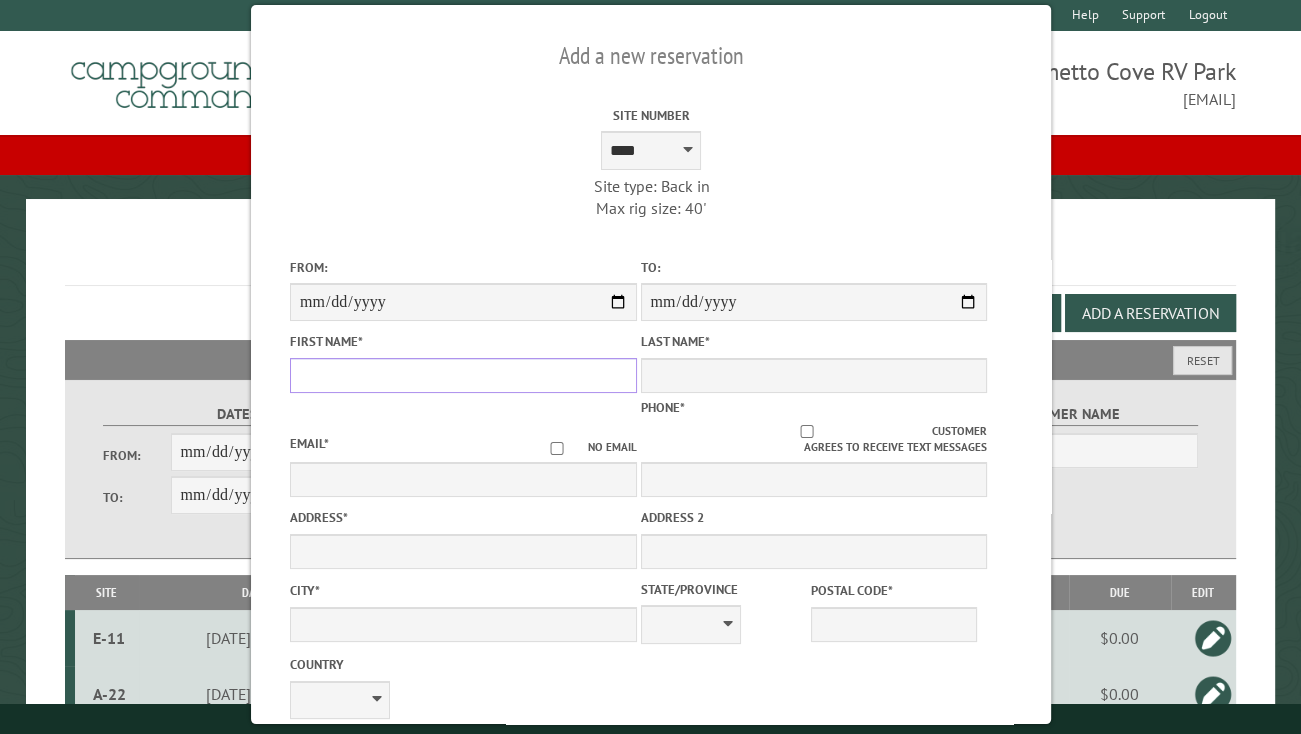 click on "First Name *" at bounding box center (463, 375) 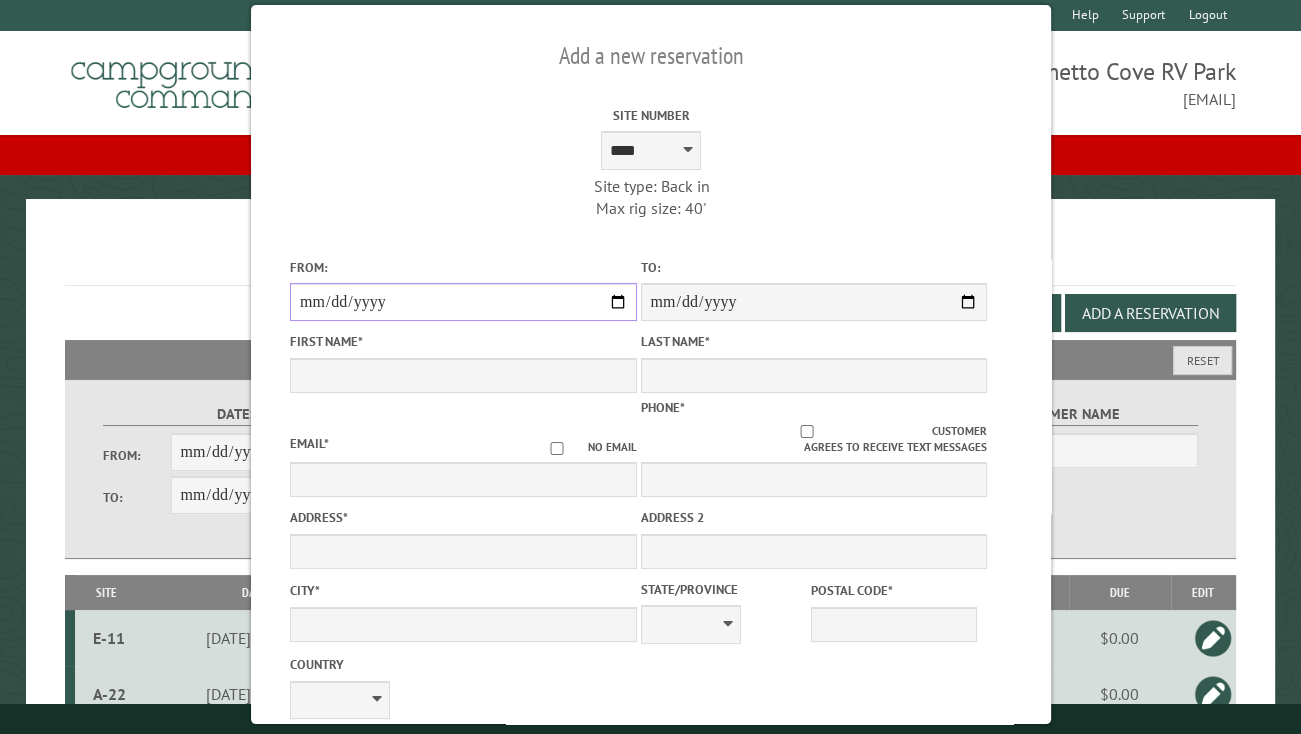 click on "**********" at bounding box center (463, 302) 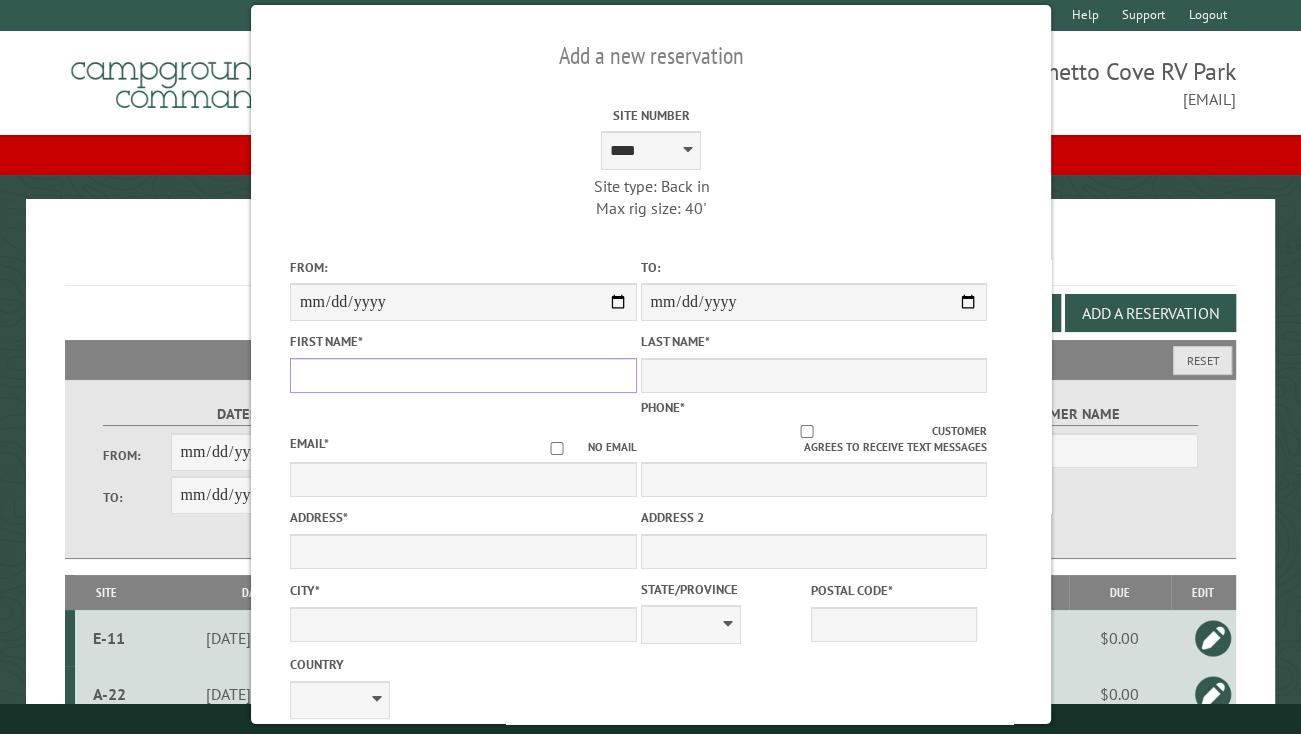 click on "First Name *" at bounding box center [463, 375] 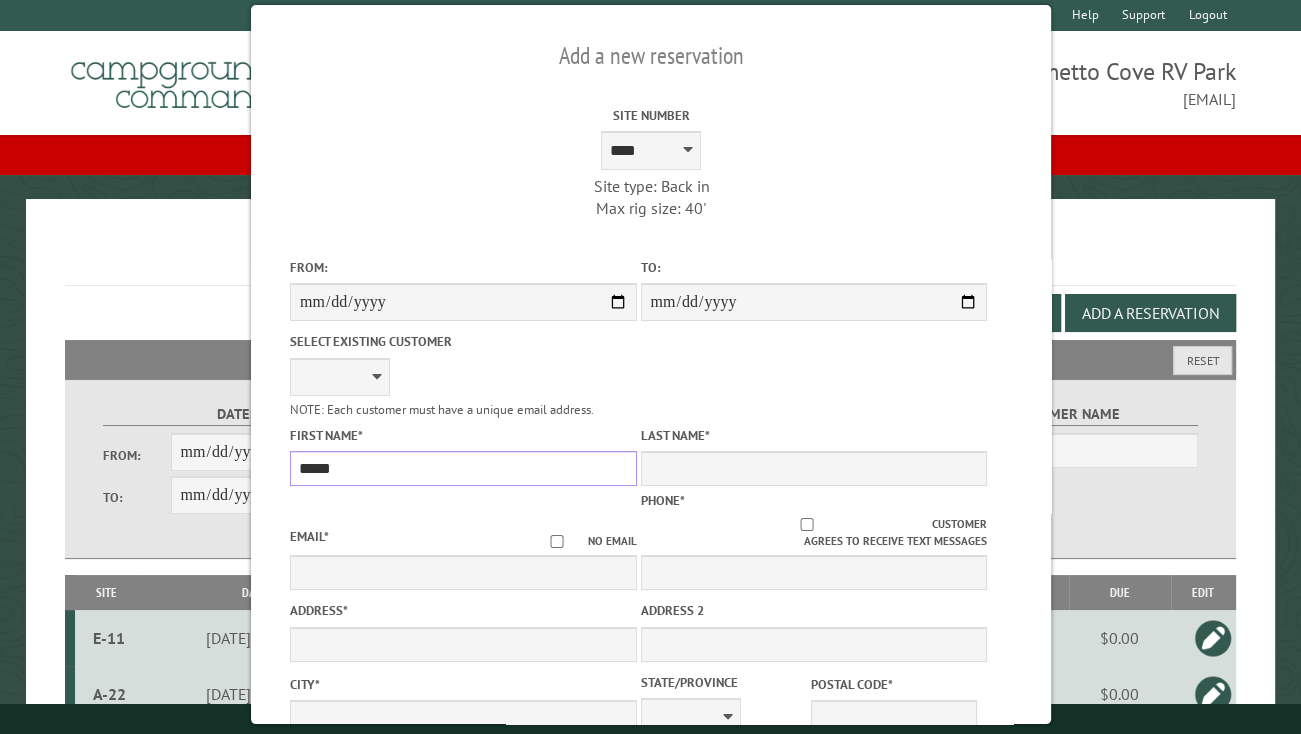 type on "*****" 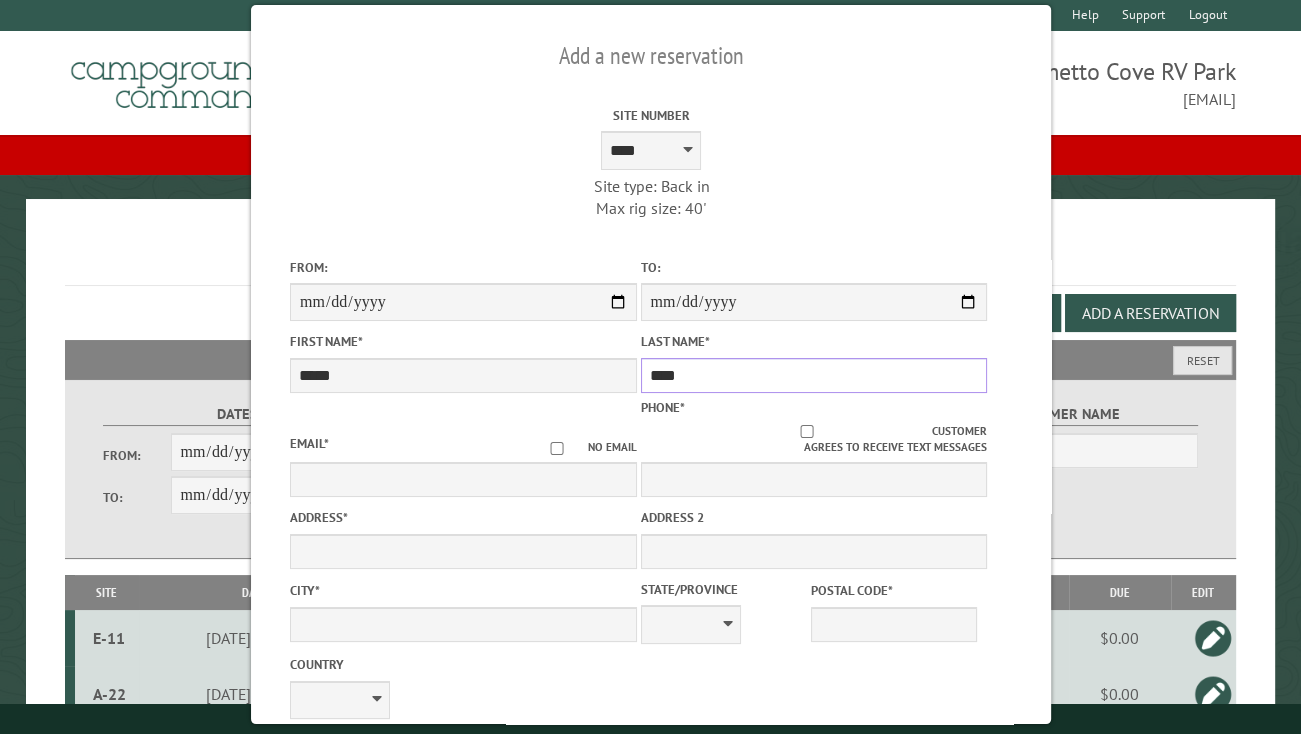 type on "****" 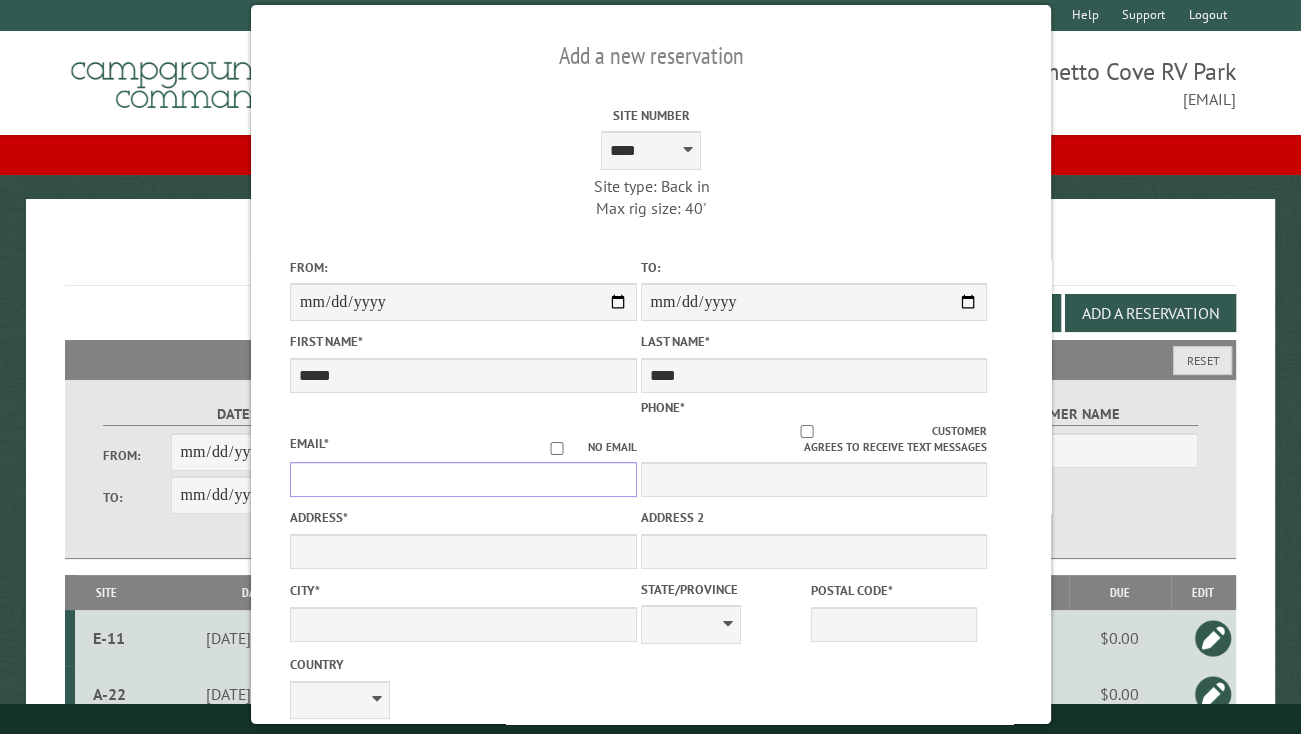 click on "Email *" at bounding box center (463, 479) 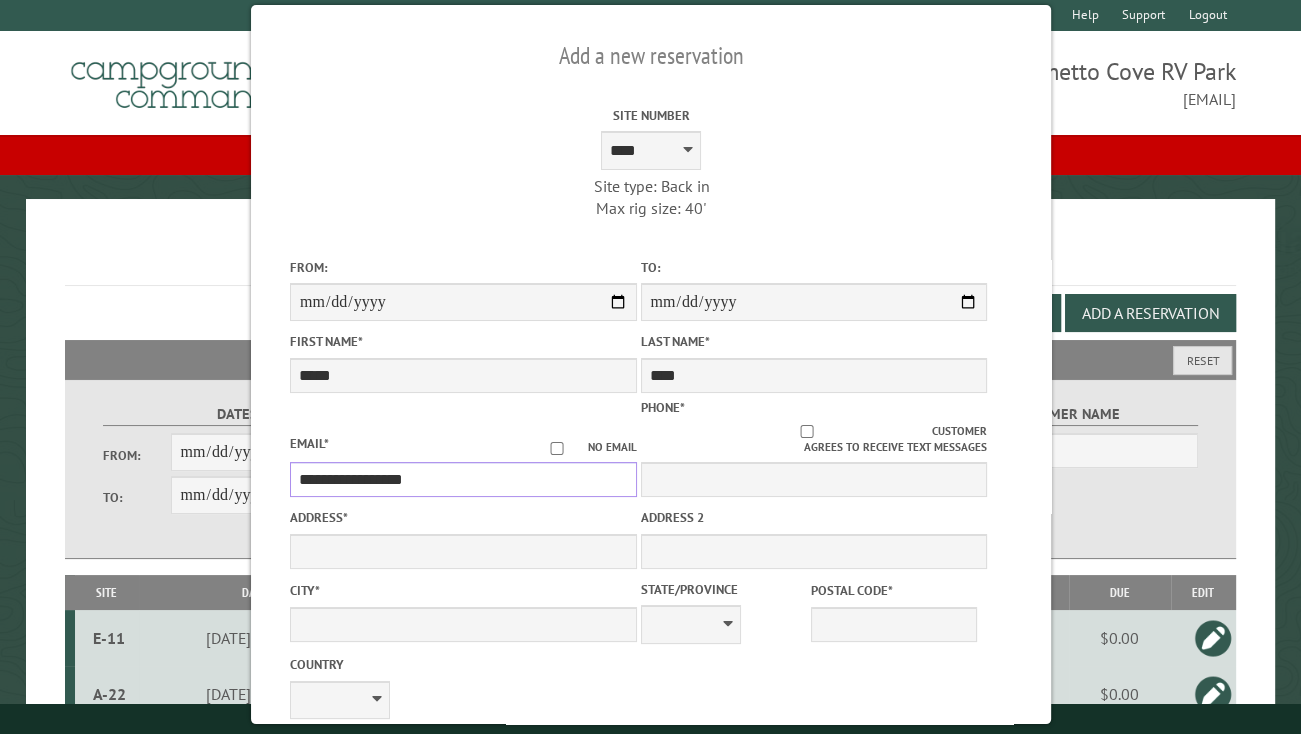 type on "**********" 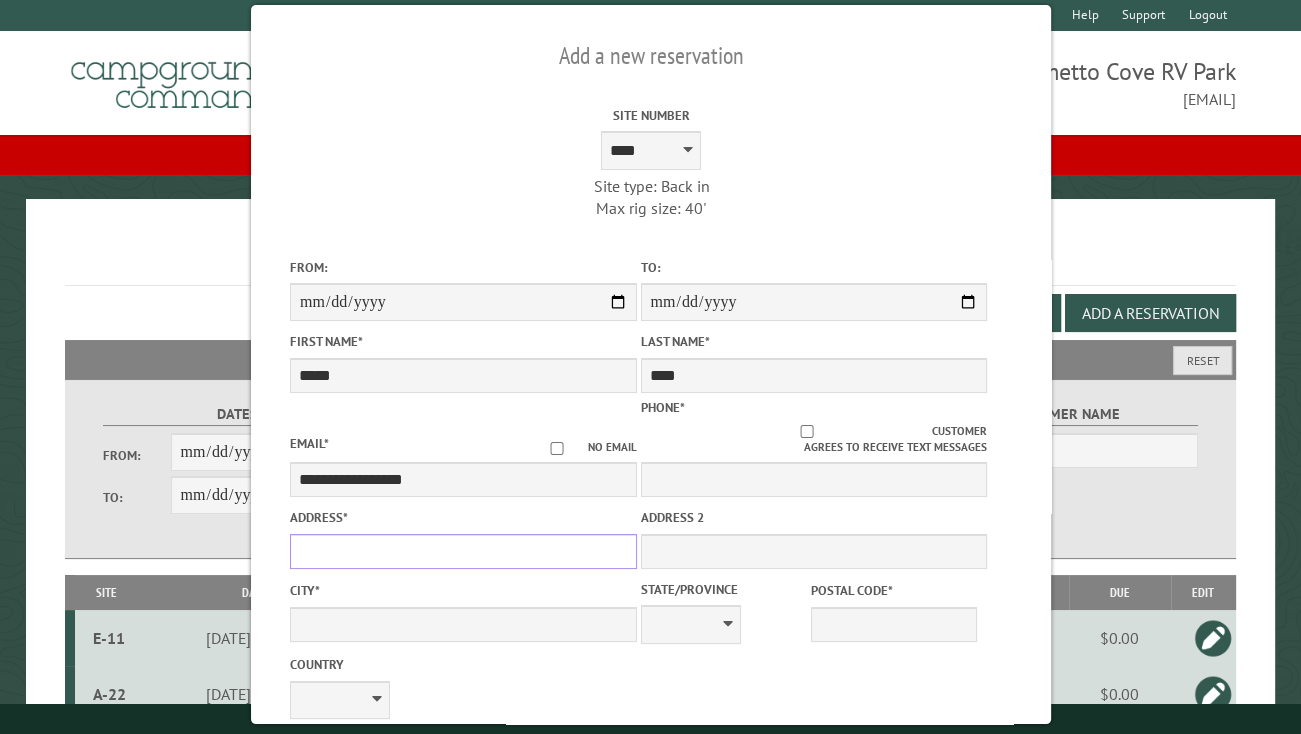 click on "Address *" at bounding box center (463, 551) 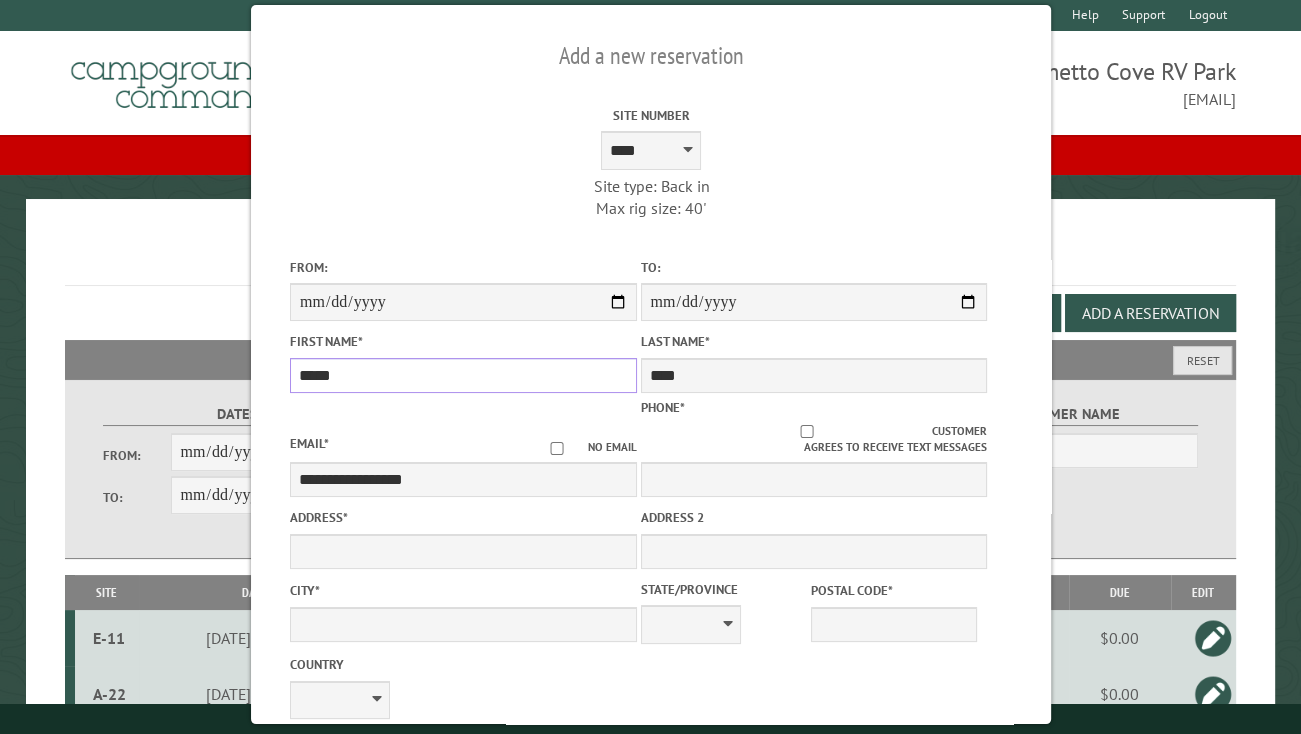 click on "*****" at bounding box center (463, 375) 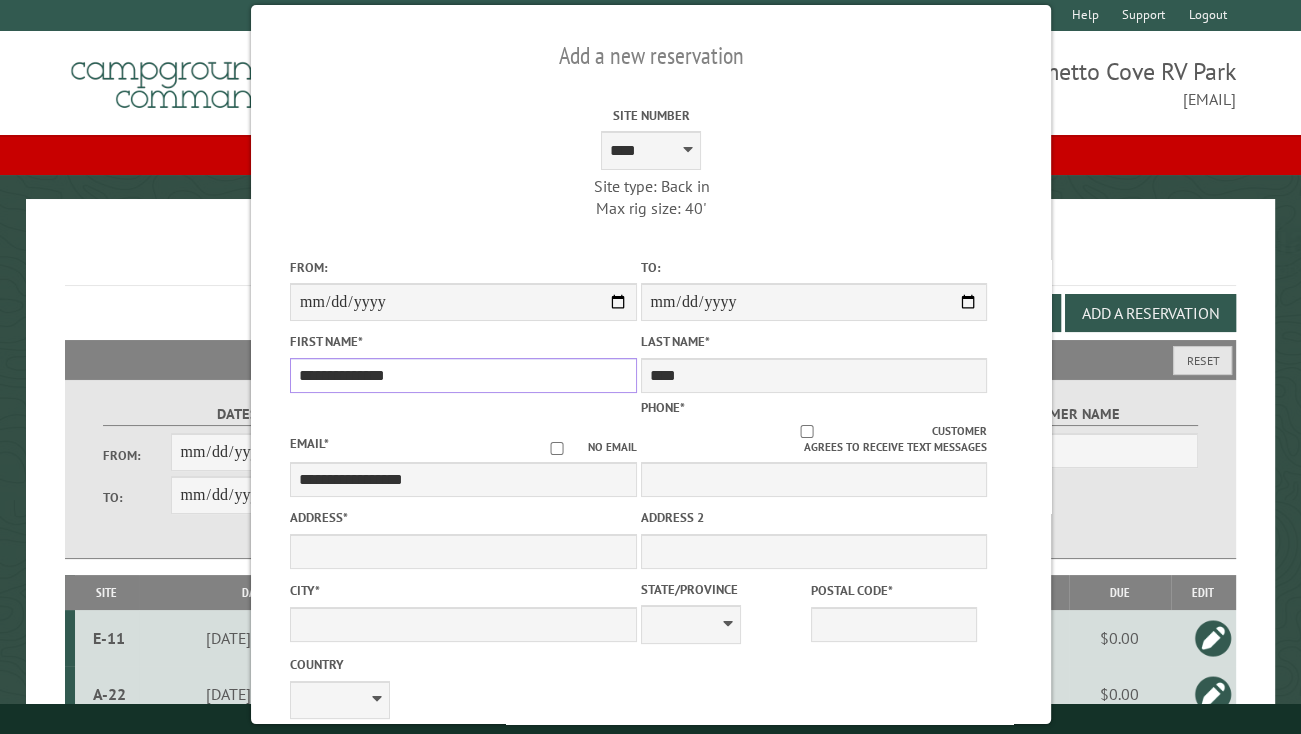 type on "**********" 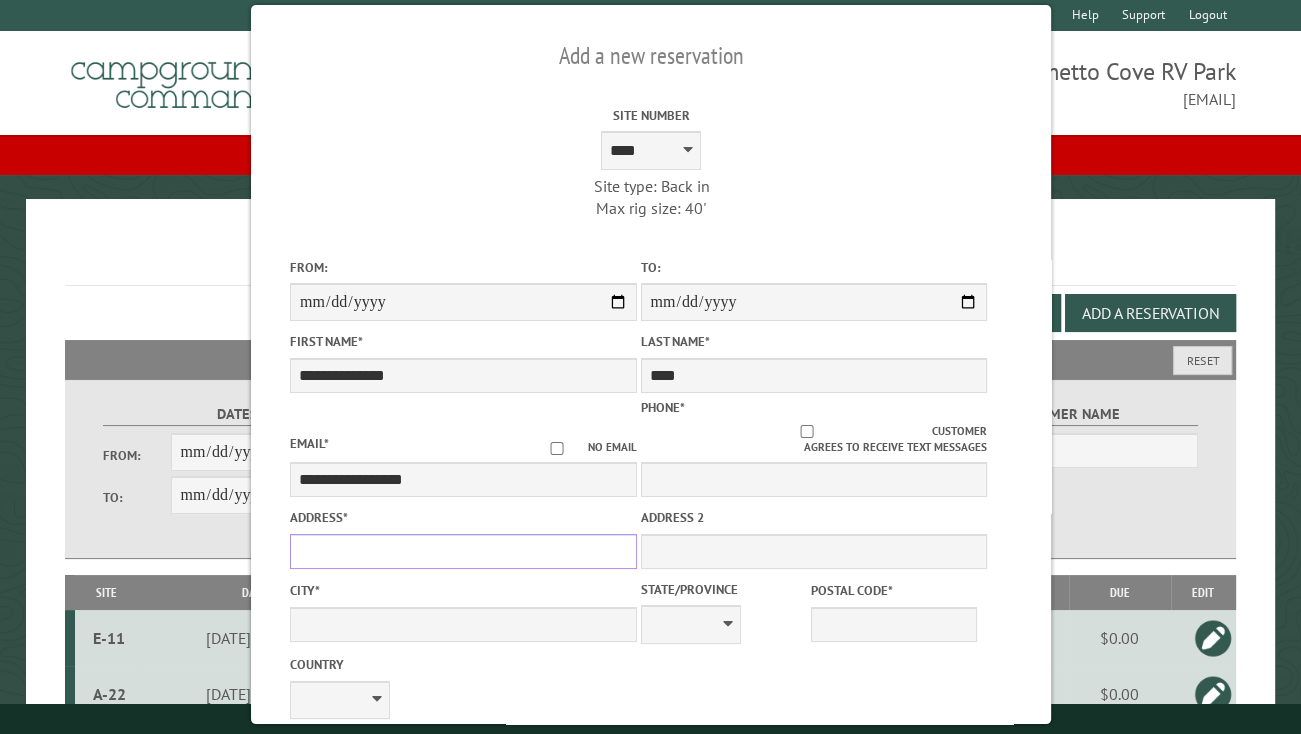 click on "Address *" at bounding box center (463, 551) 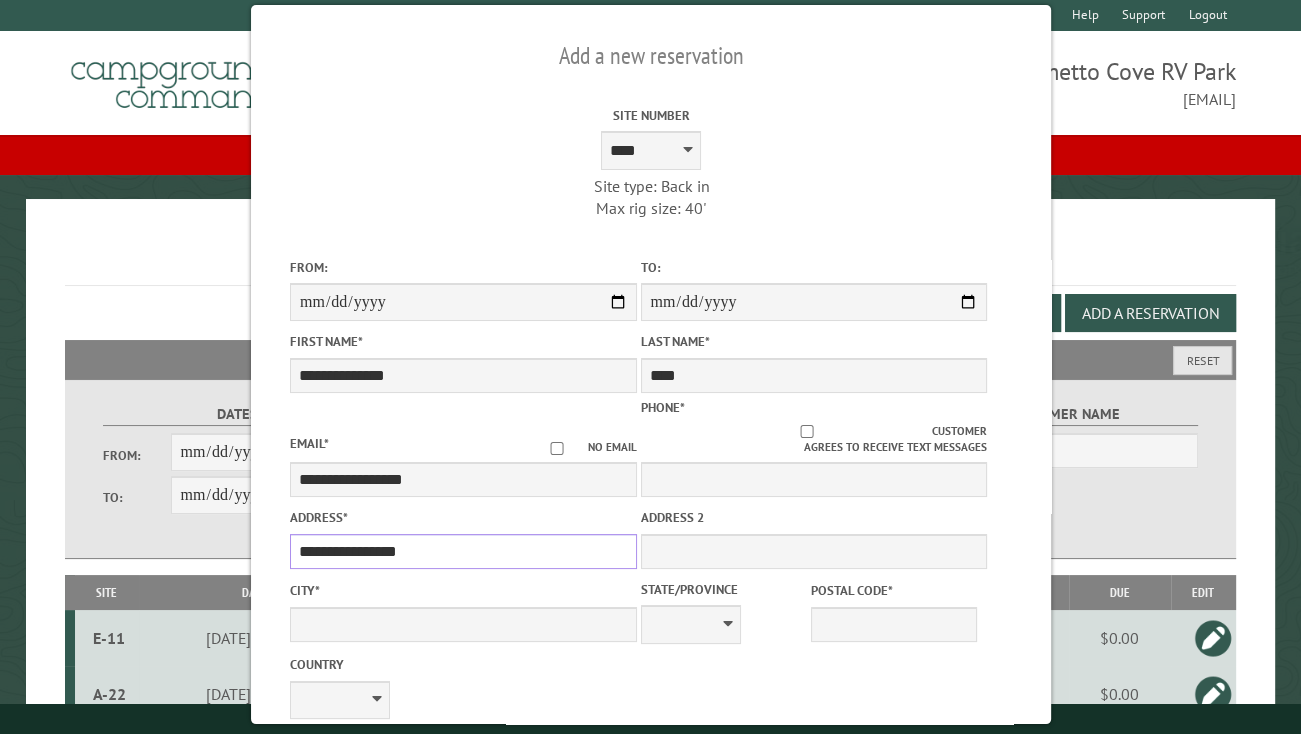 click on "**********" at bounding box center (463, 551) 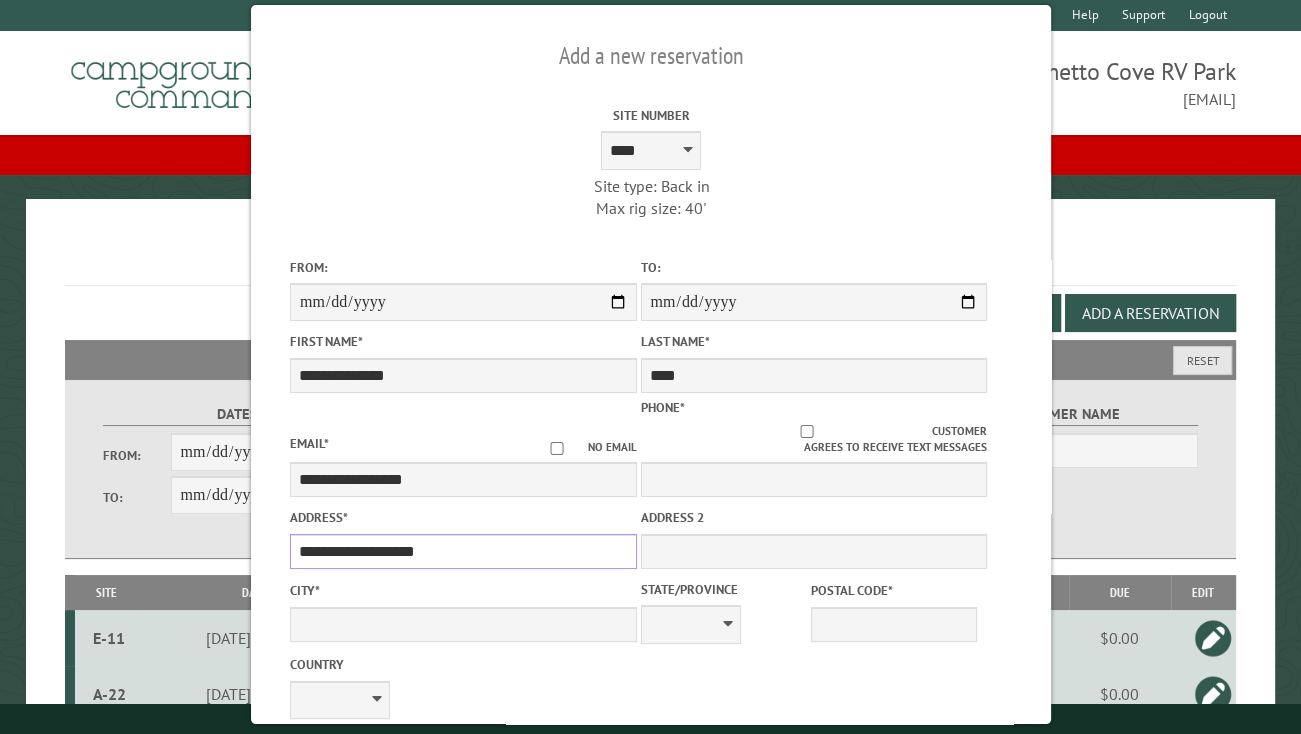 type on "**********" 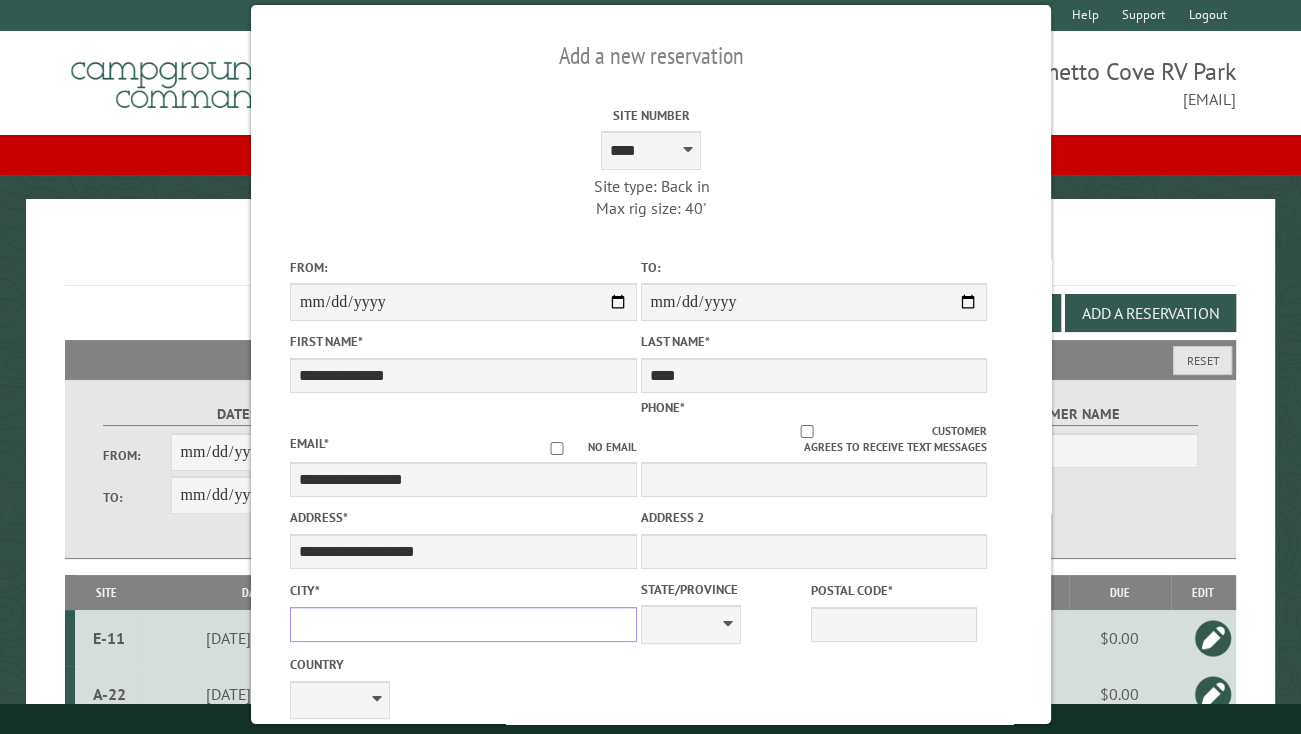 click on "[CITY] *" at bounding box center (463, 624) 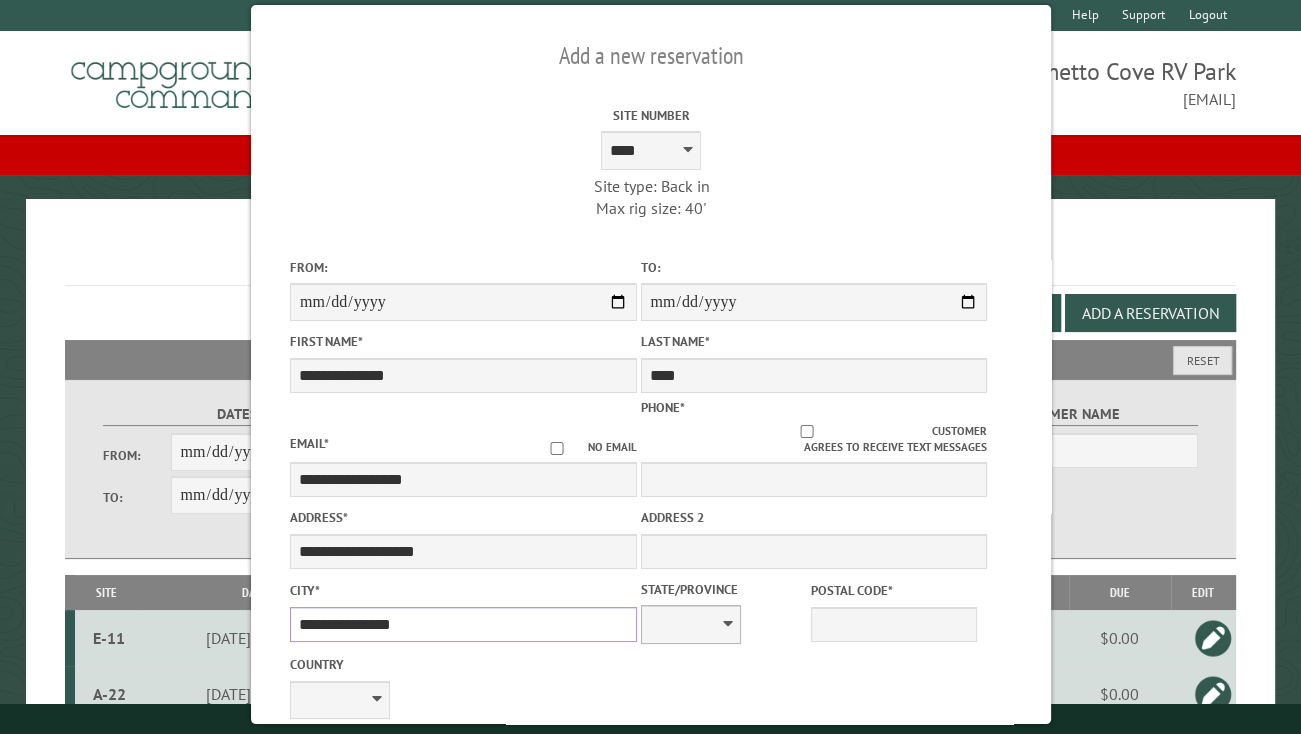 type on "**********" 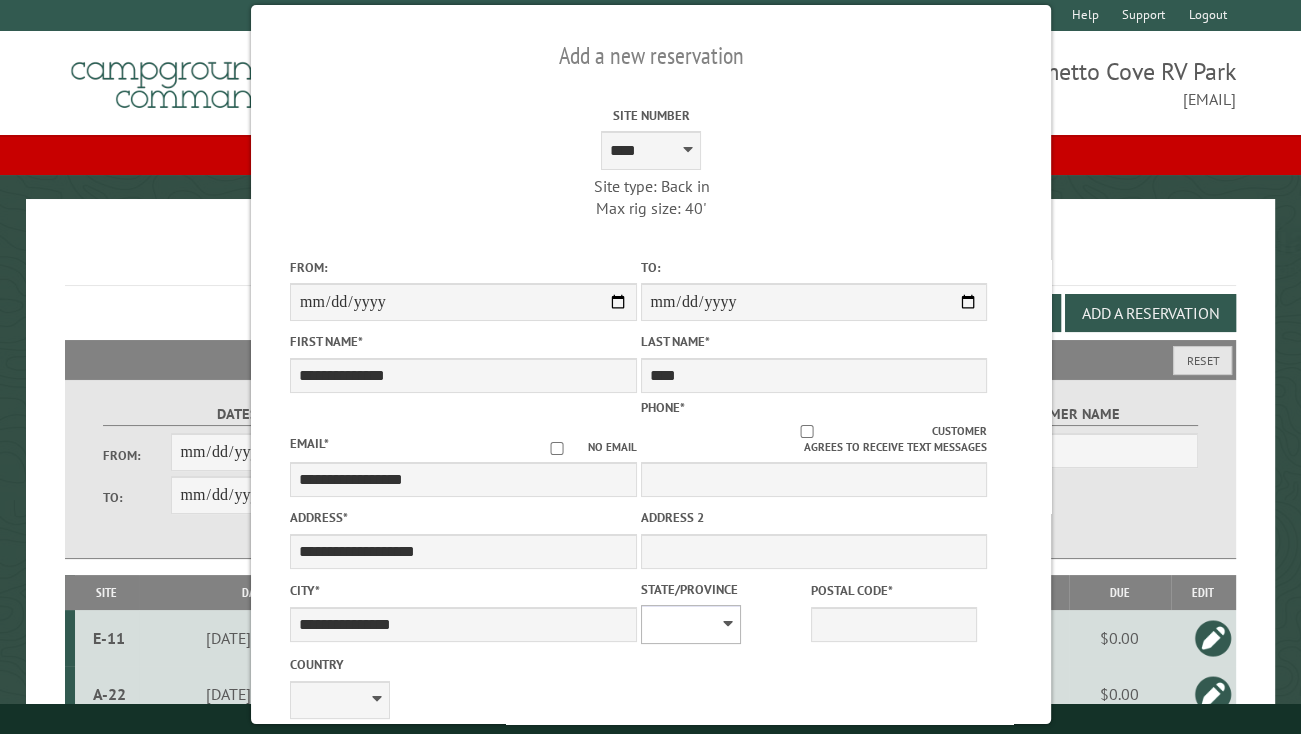 click on "** ** ** ** ** ** ** ** ** ** ** ** ** ** ** ** ** ** ** ** ** ** ** ** ** ** ** ** ** ** ** ** ** ** ** ** ** ** ** ** ** ** ** ** ** ** ** ** ** ** ** ** ** ** ** ** ** ** ** ** ** ** ** **" at bounding box center (690, 624) 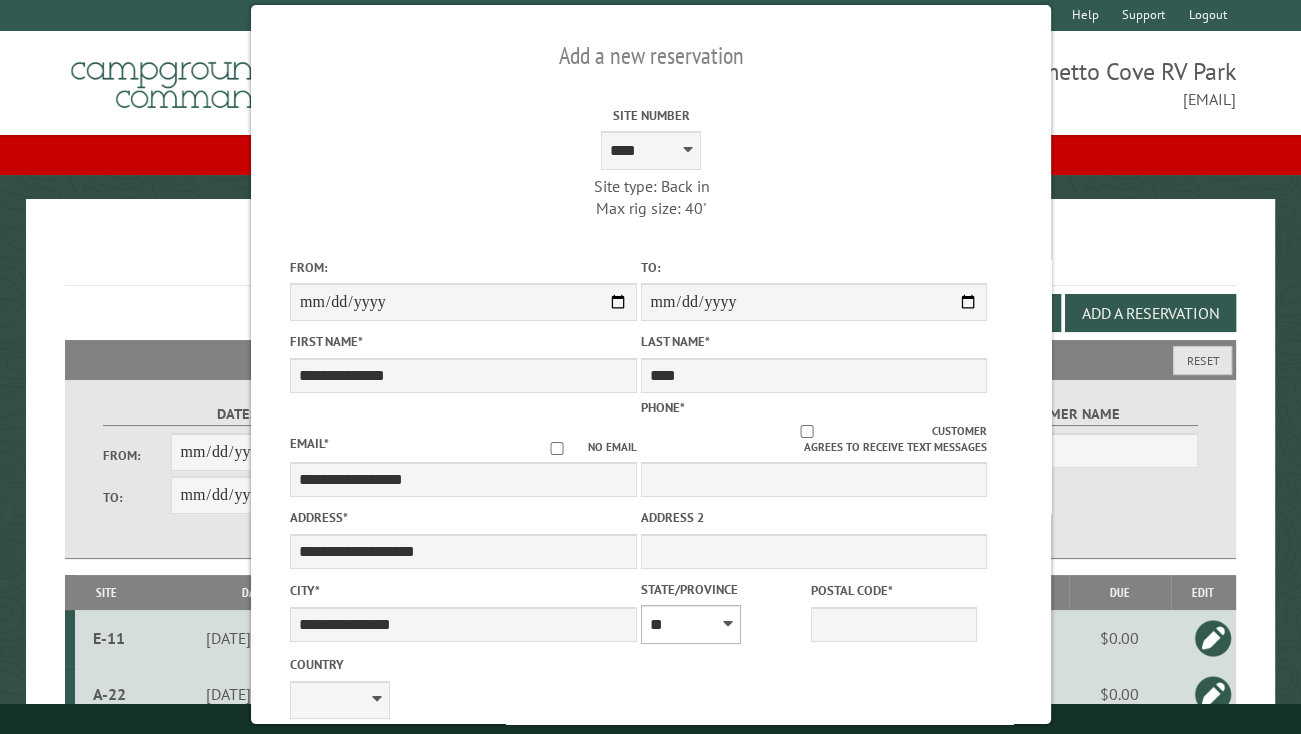 click on "** ** ** ** ** ** ** ** ** ** ** ** ** ** ** ** ** ** ** ** ** ** ** ** ** ** ** ** ** ** ** ** ** ** ** ** ** ** ** ** ** ** ** ** ** ** ** ** ** ** ** ** ** ** ** ** ** ** ** ** ** ** ** **" at bounding box center [690, 624] 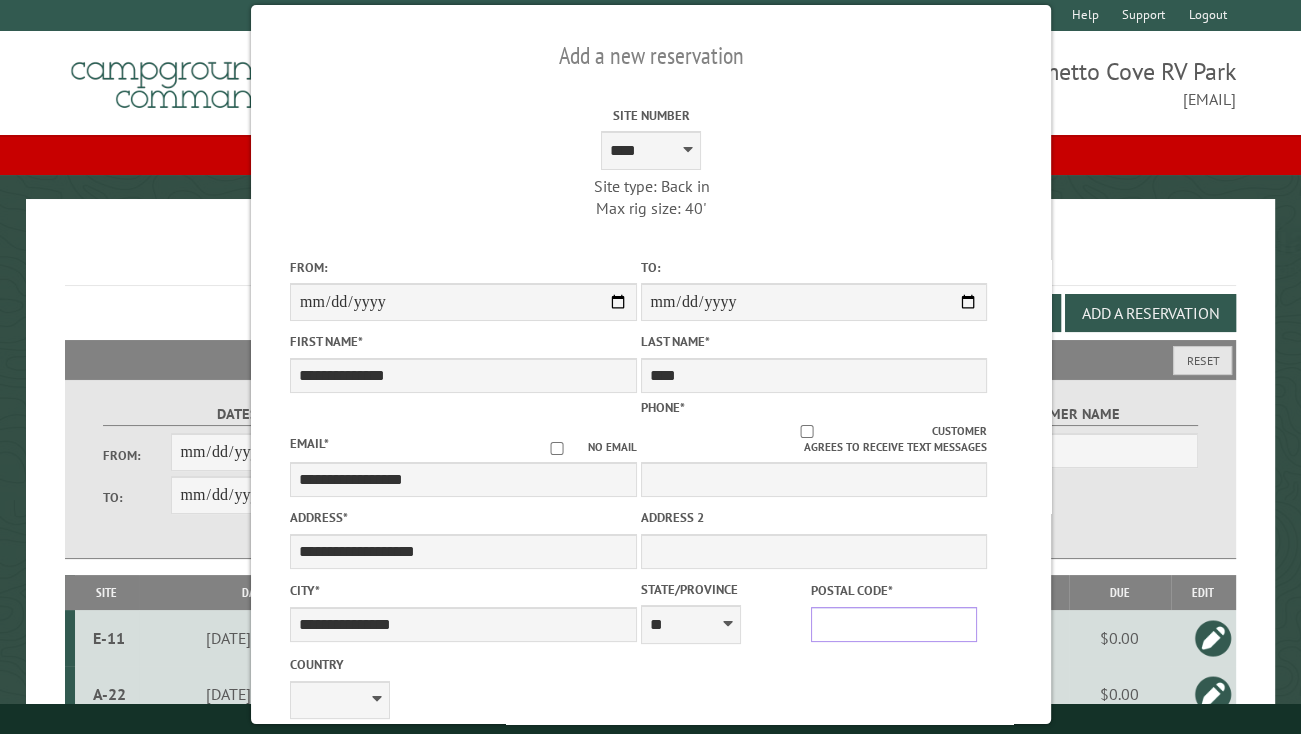click on "Postal Code *" at bounding box center [893, 624] 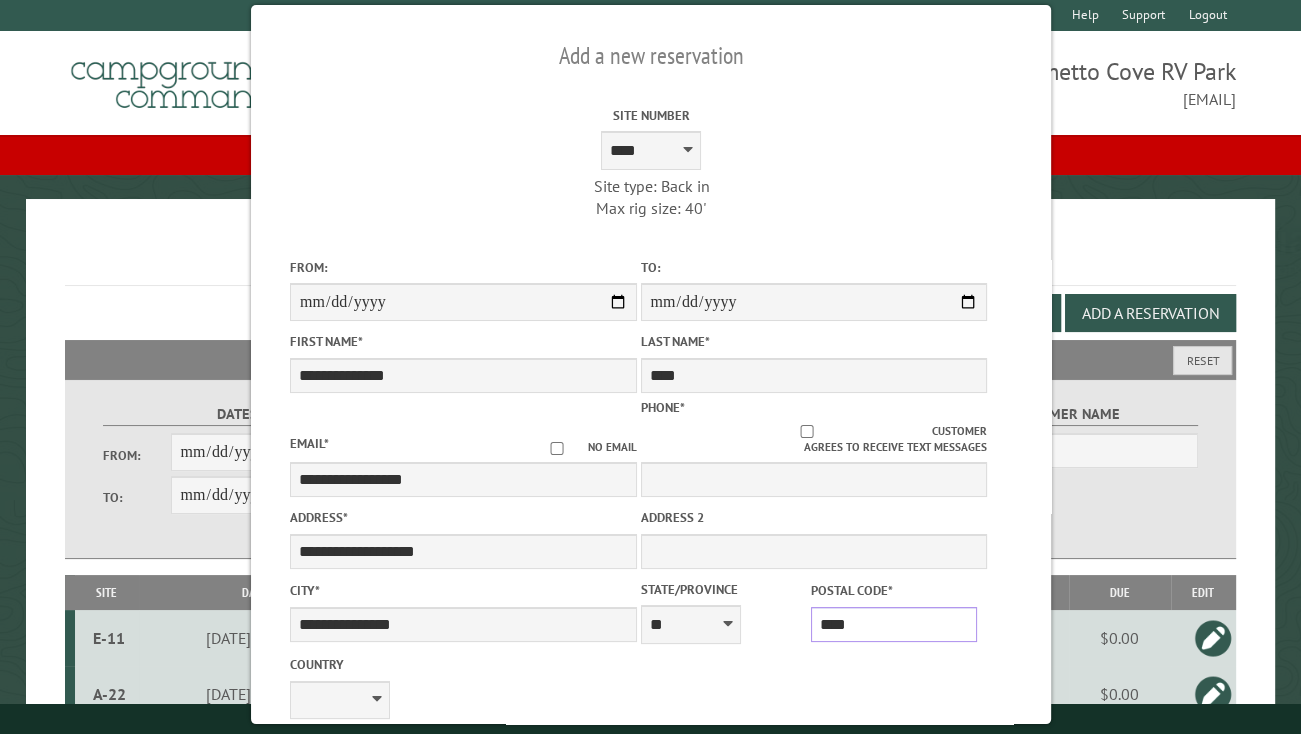 type on "*****" 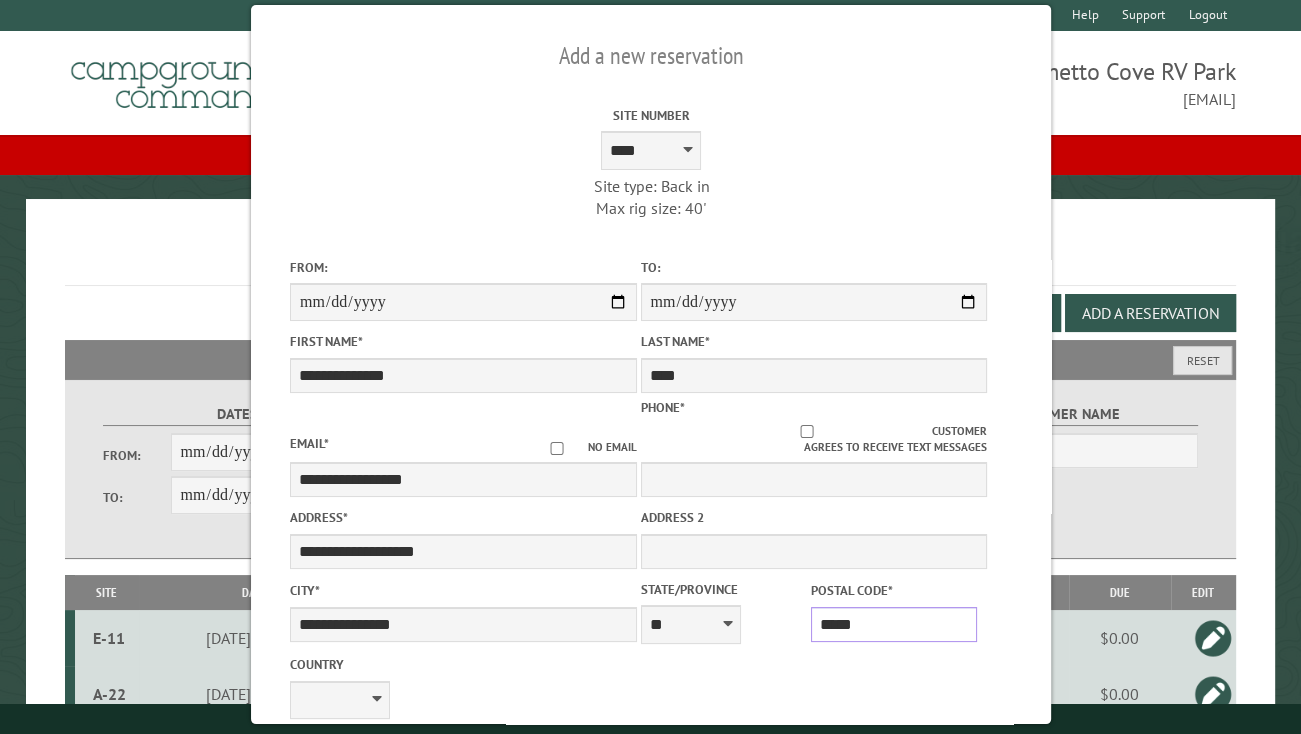 type on "**********" 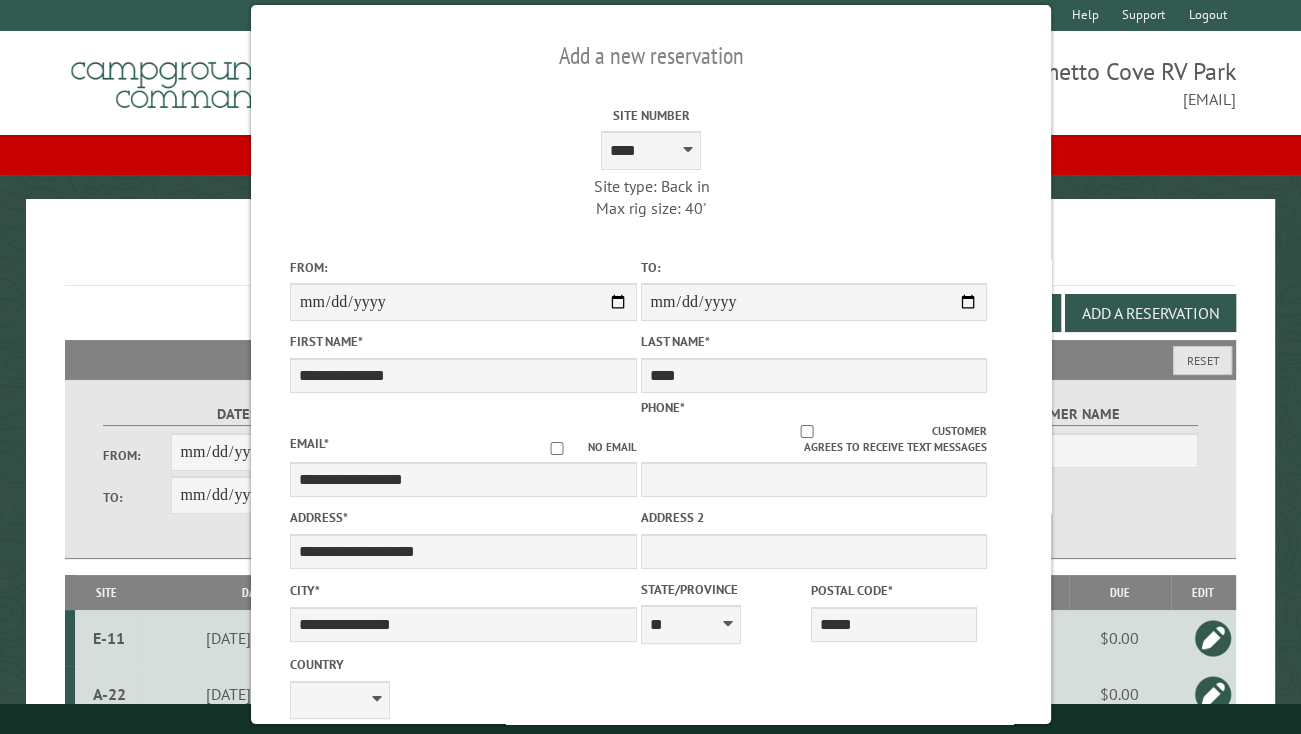 click on "**********" at bounding box center [463, 686] 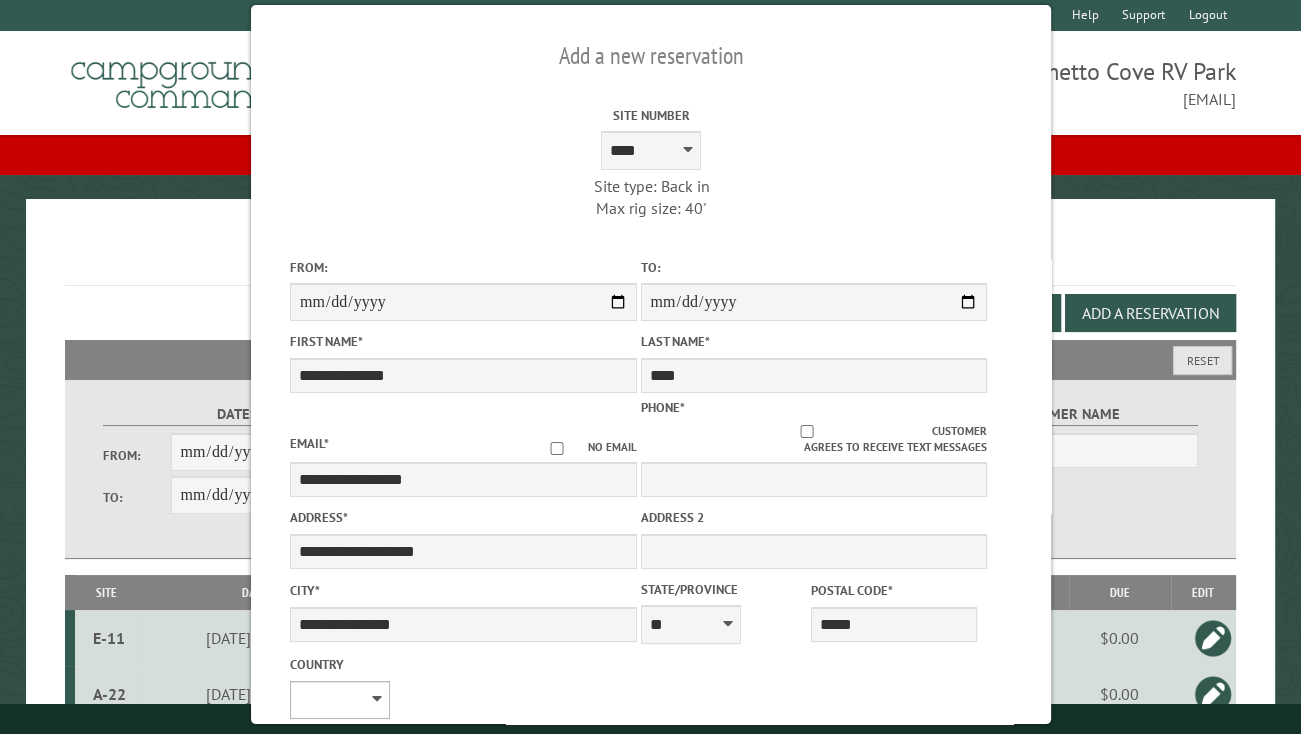 click on "**********" at bounding box center [340, 700] 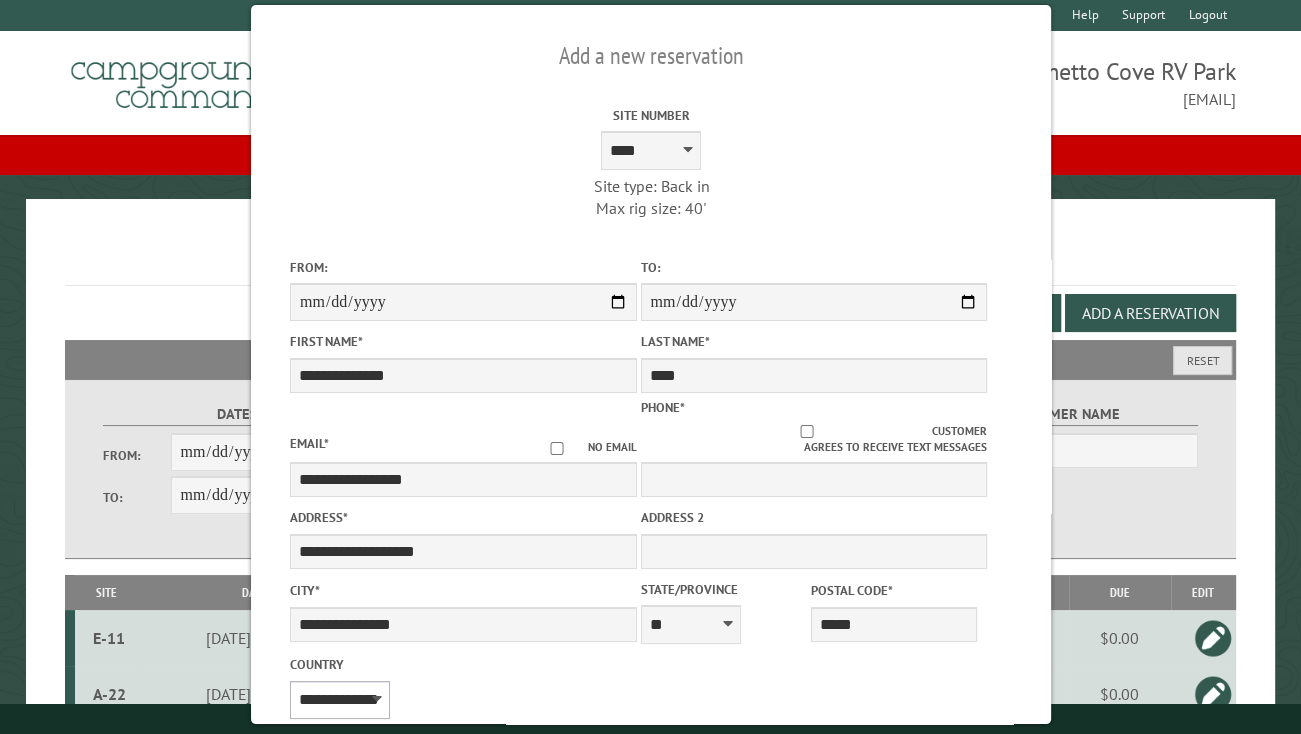 click on "**********" at bounding box center (340, 700) 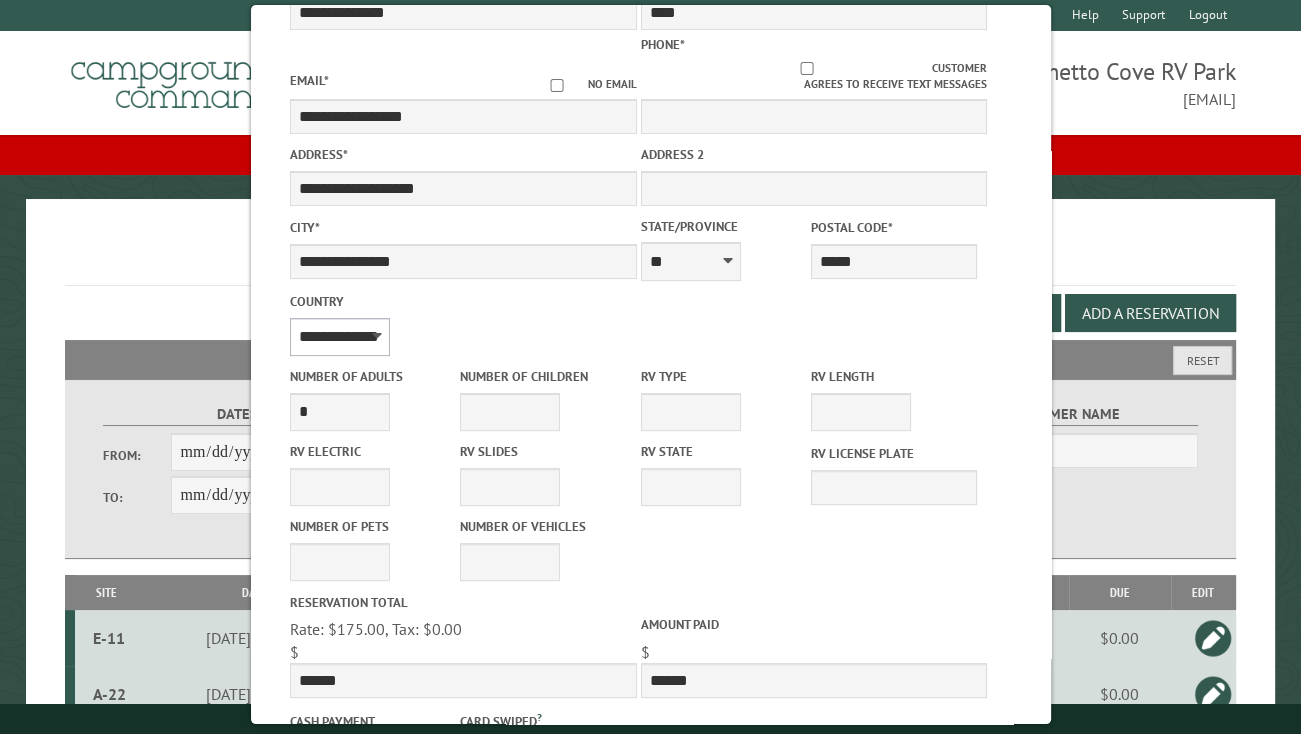 scroll, scrollTop: 400, scrollLeft: 0, axis: vertical 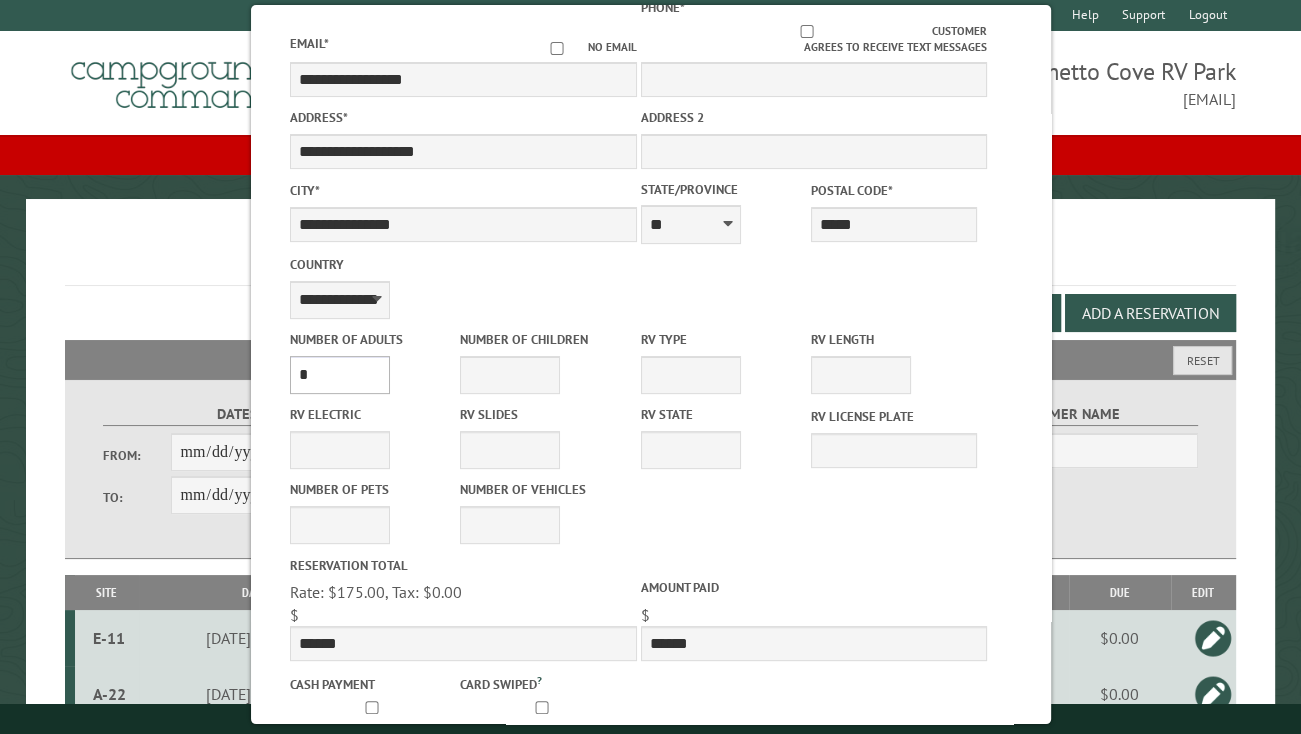 click on "* * * * * * * * * * **" at bounding box center (340, 375) 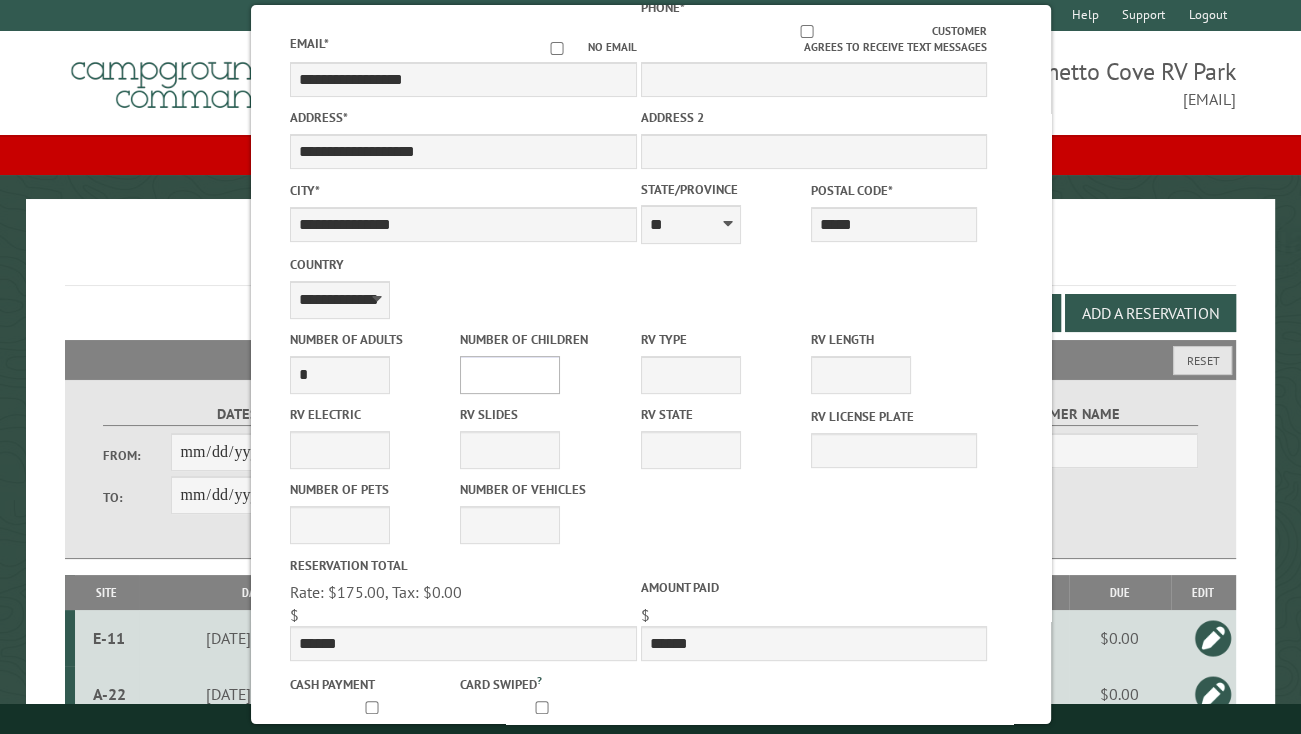 click on "* * * * * * * * * * **" at bounding box center (510, 375) 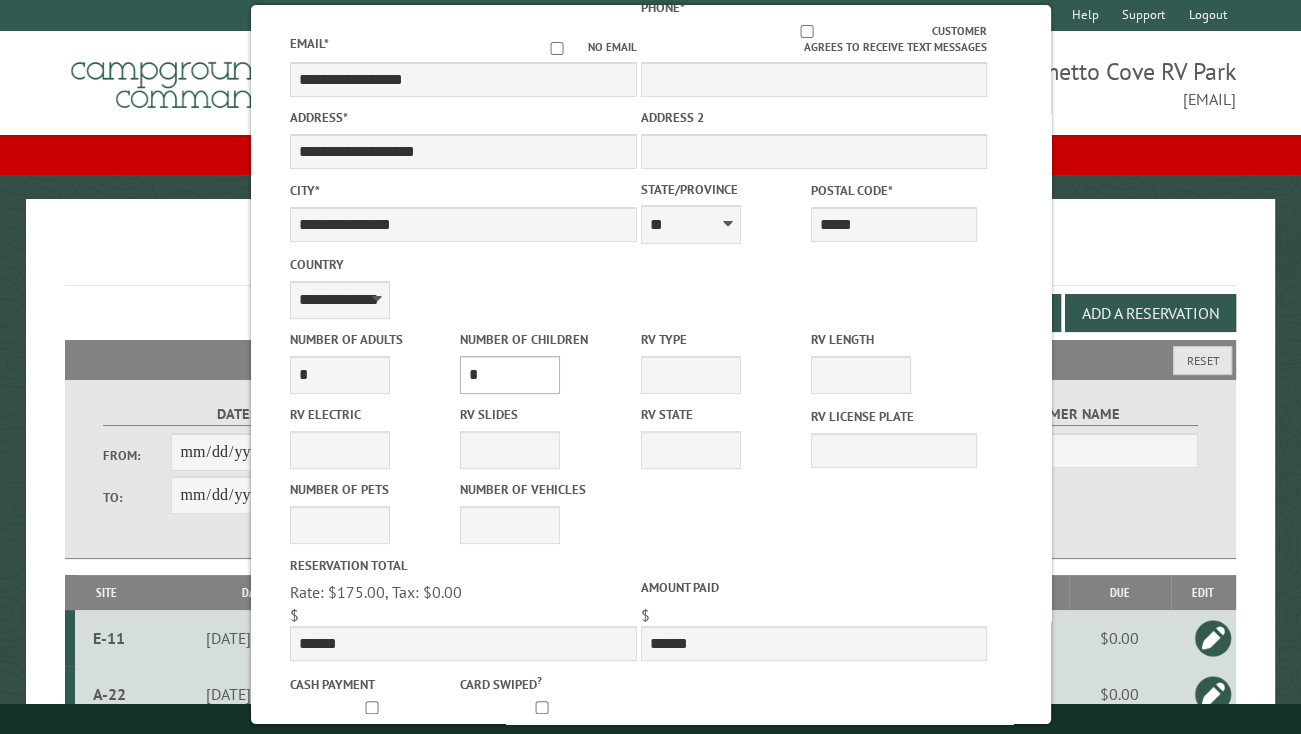 click on "* * * * * * * * * * **" at bounding box center (510, 375) 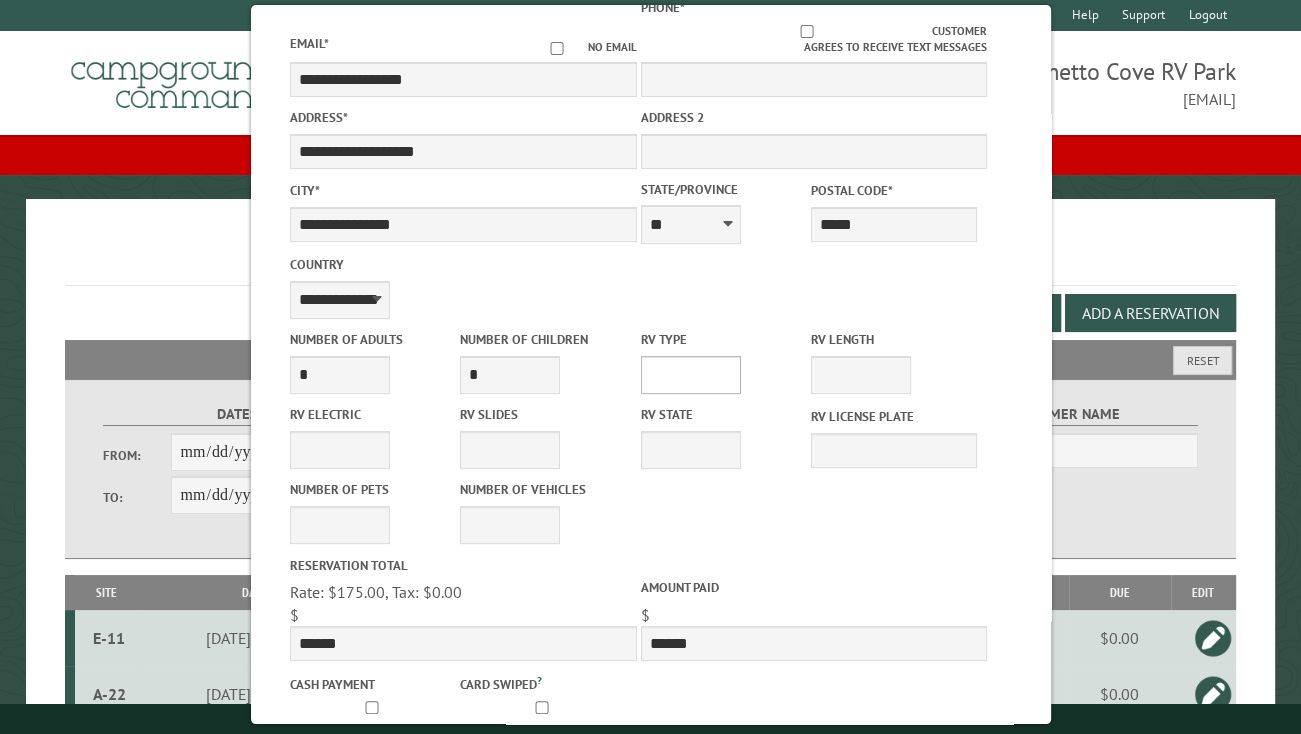 click on "**********" at bounding box center [690, 375] 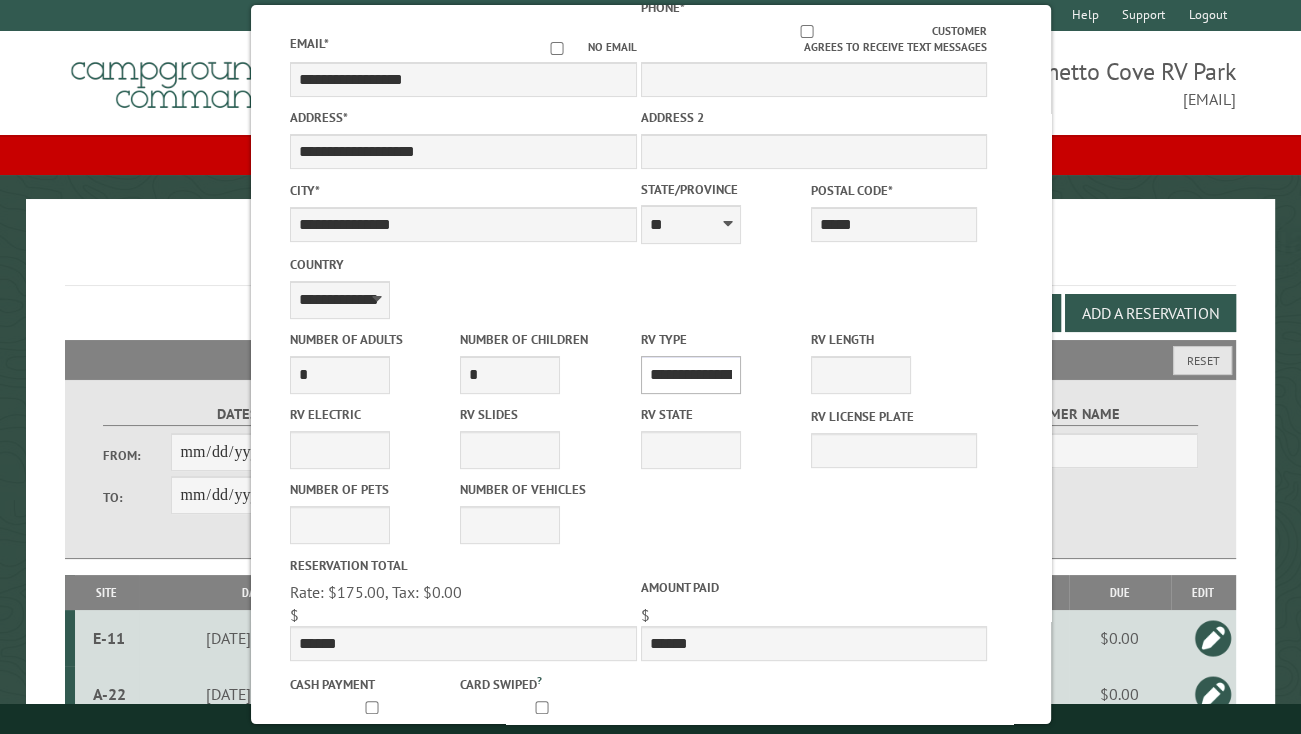 click on "**********" at bounding box center (690, 375) 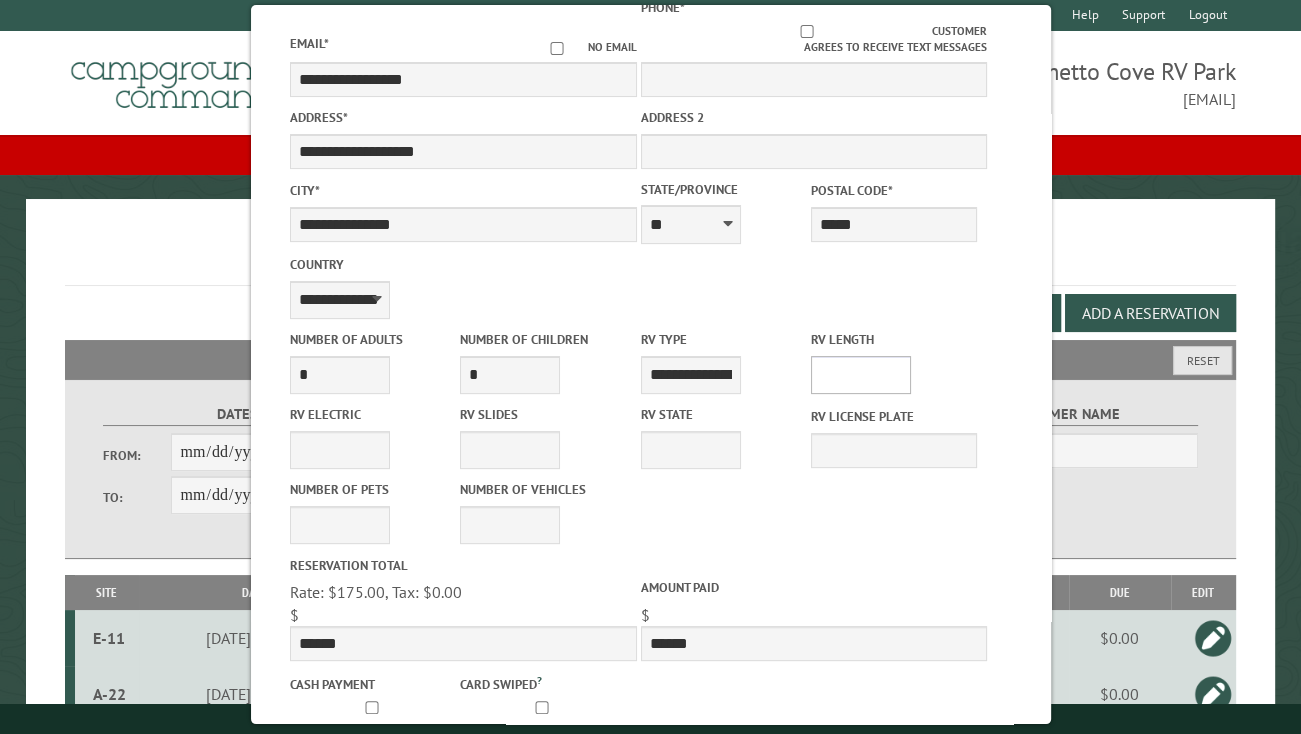 click on "* ** ** ** ** ** ** ** ** ** ** **" at bounding box center [860, 375] 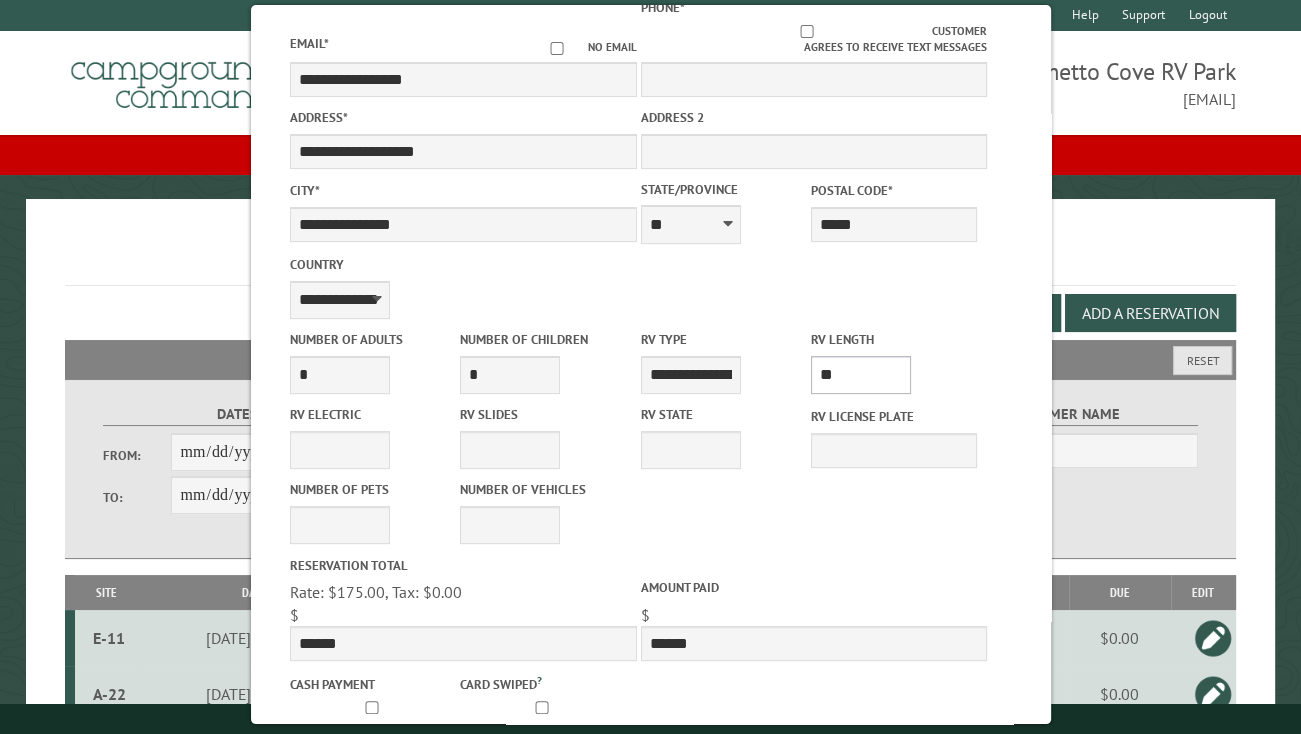 click on "* ** ** ** ** ** ** ** ** ** ** **" at bounding box center [860, 375] 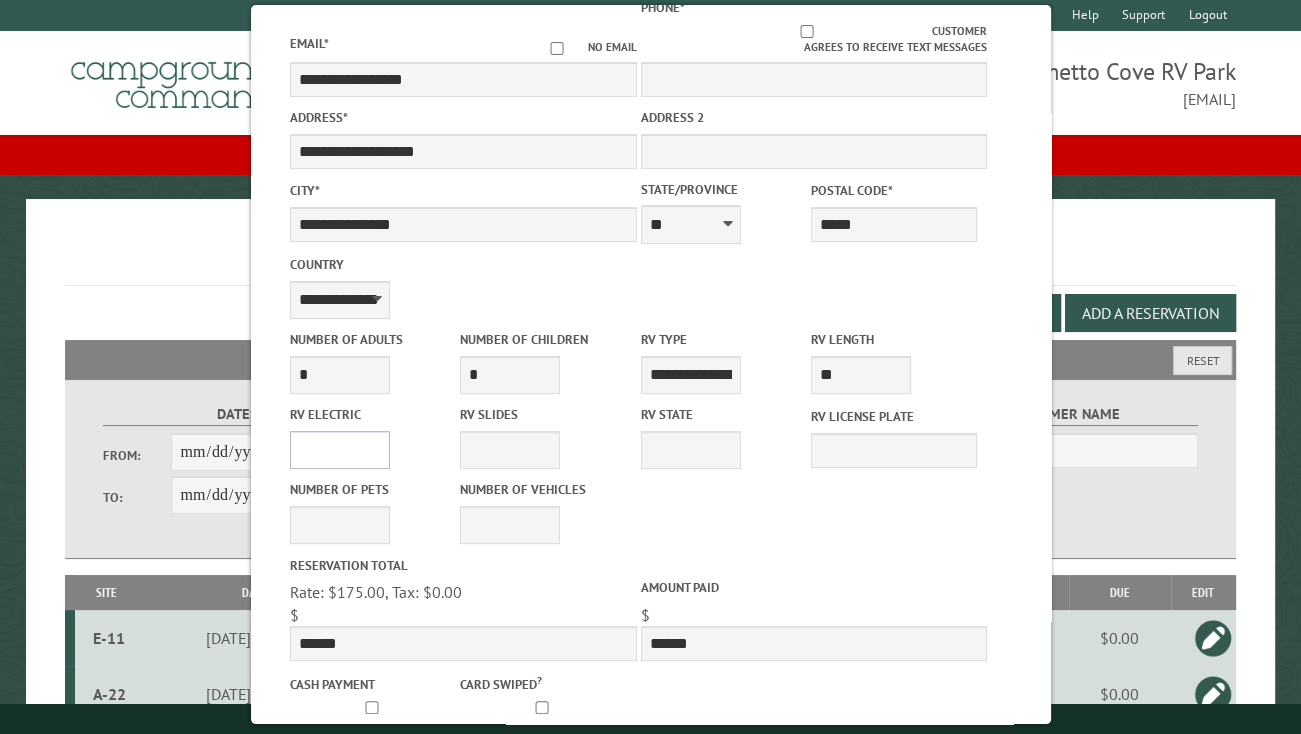 click on "**** *** *** ***" at bounding box center (340, 450) 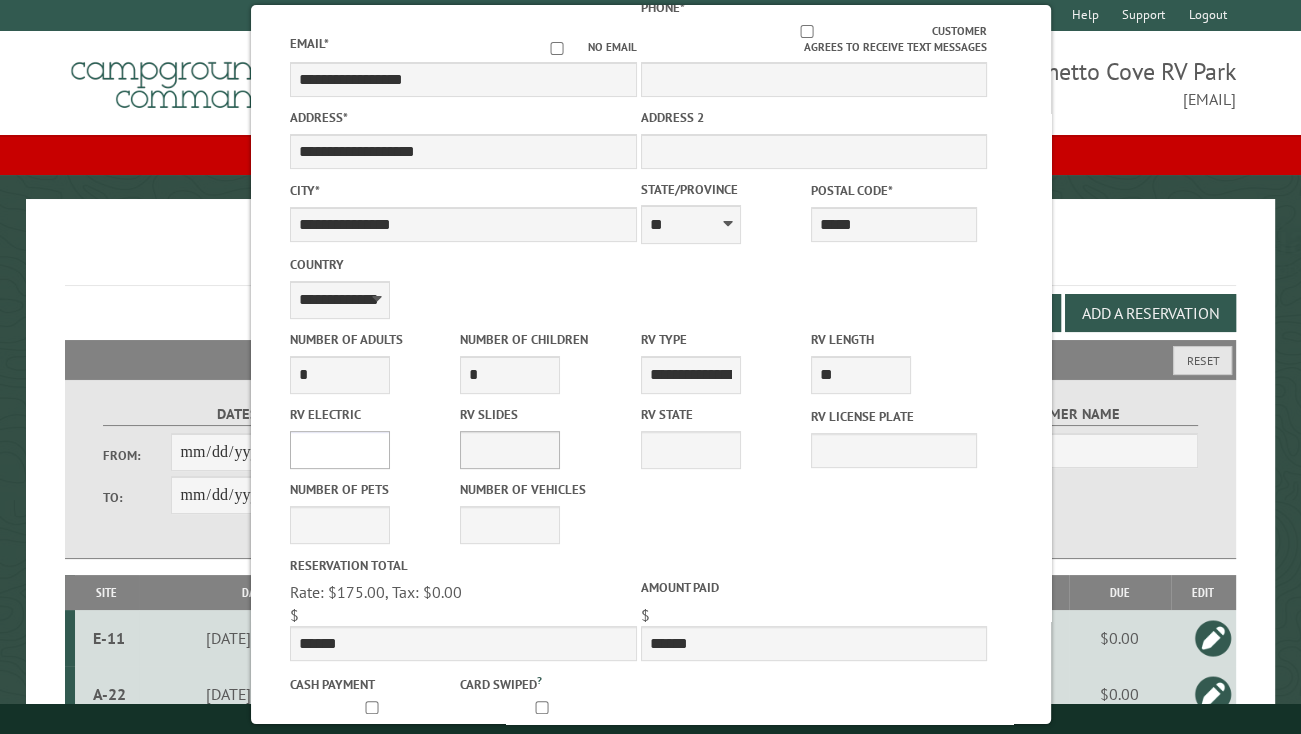 select on "***" 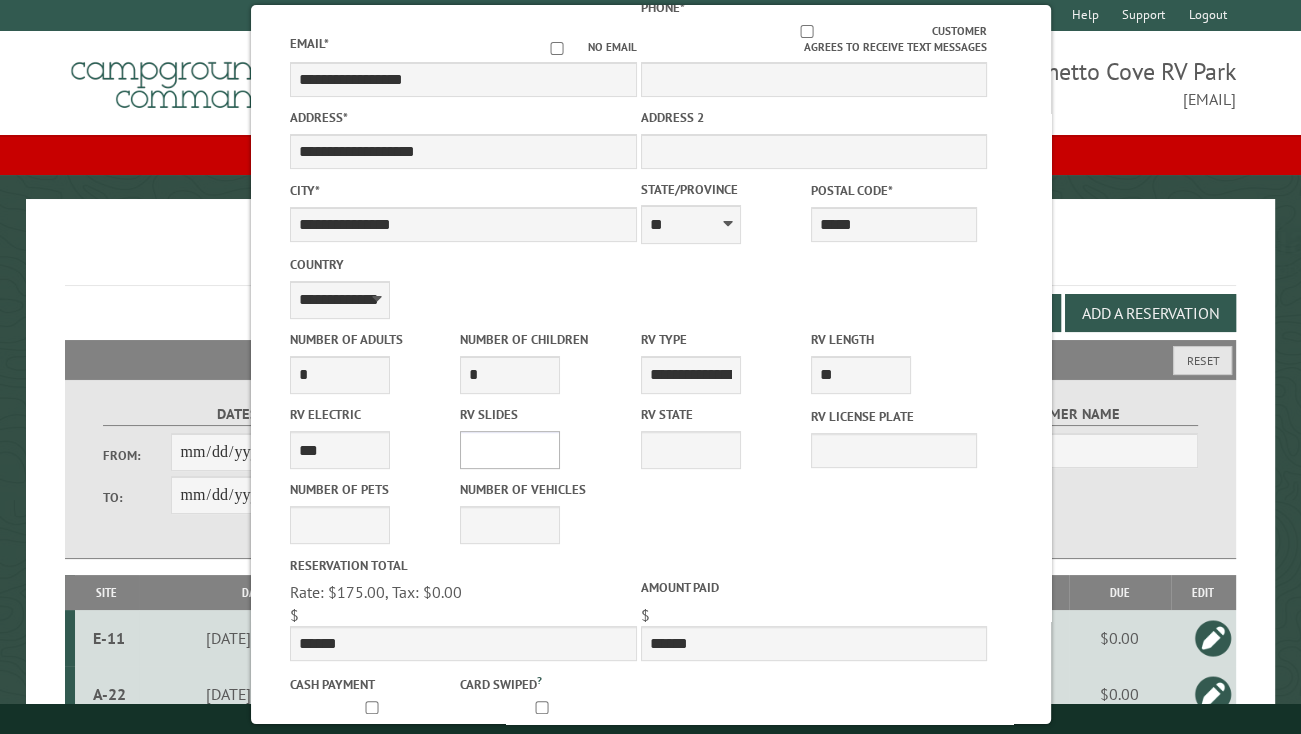 click on "* * * * * * * * * * **" at bounding box center (510, 450) 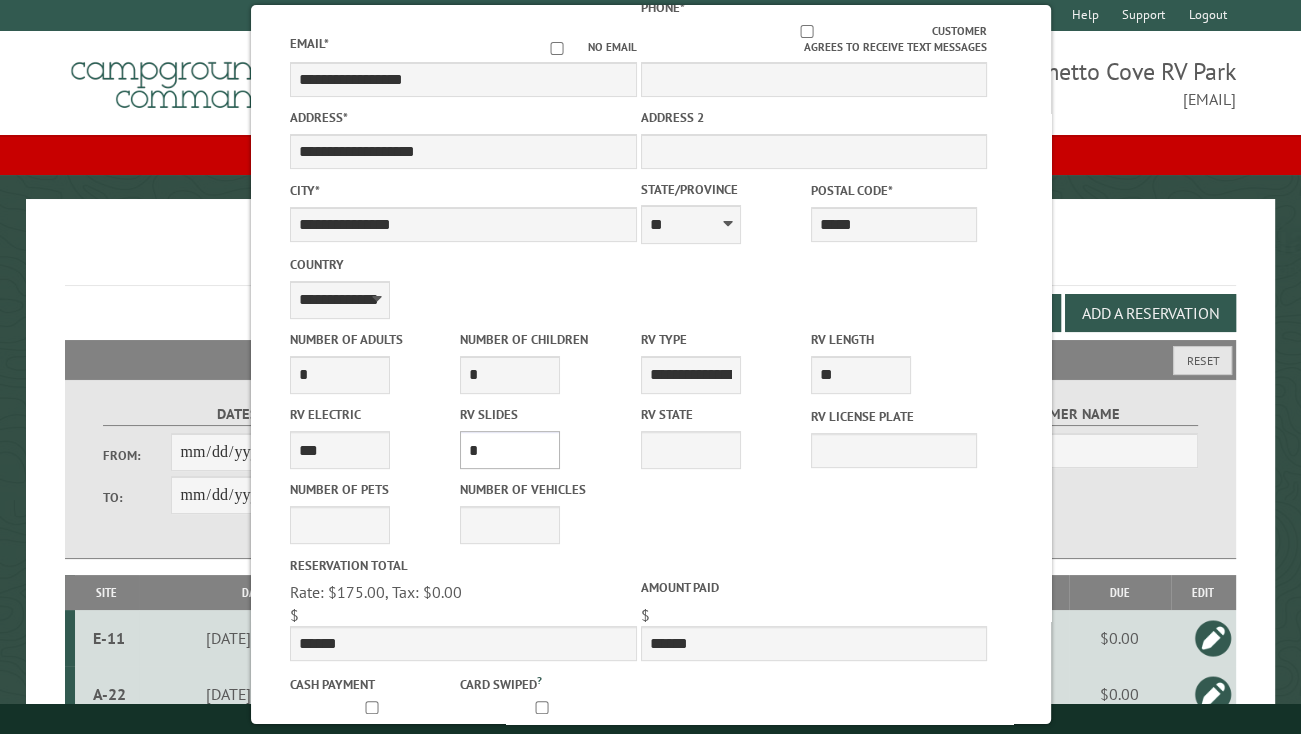 click on "* * * * * * * * * * **" at bounding box center (510, 450) 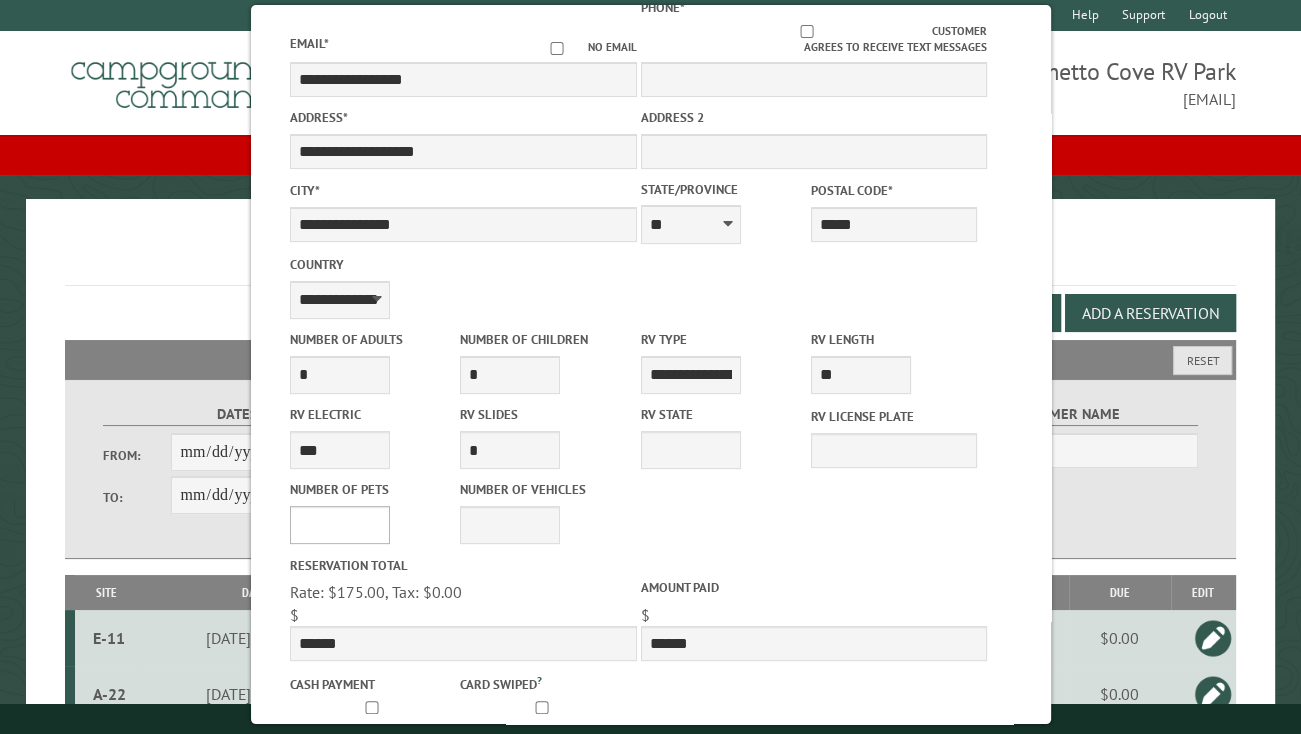 click on "* * * * * * * * * * **" at bounding box center [340, 525] 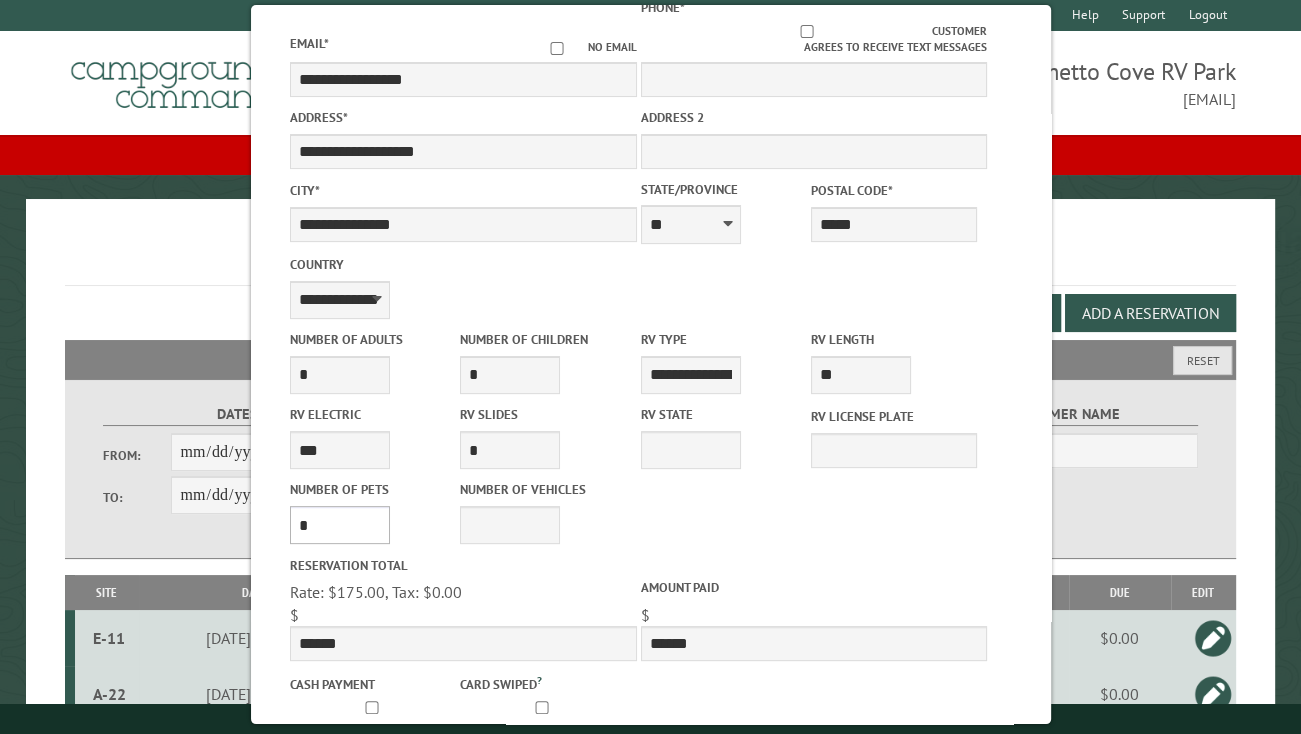 click on "* * * * * * * * * * **" at bounding box center [340, 525] 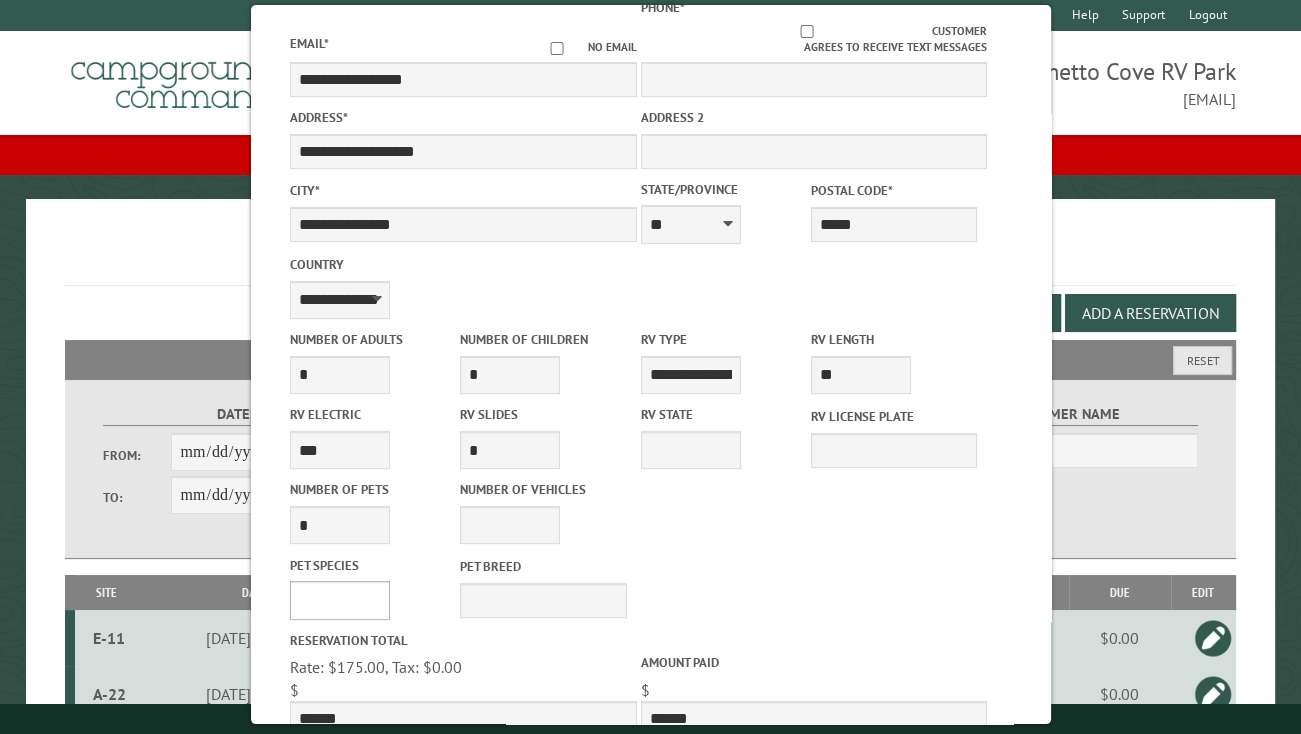 click on "***
***
****
*****" at bounding box center (340, 600) 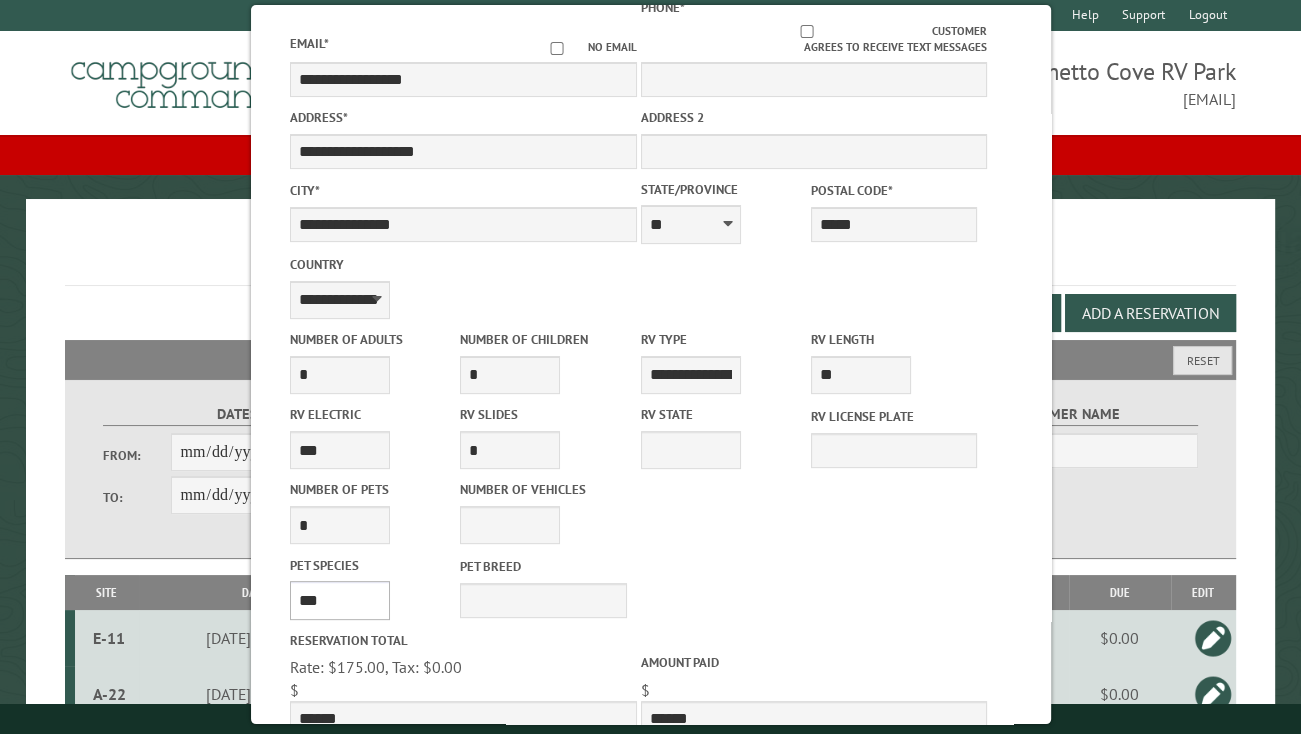 click on "***
***
****
*****" at bounding box center [340, 600] 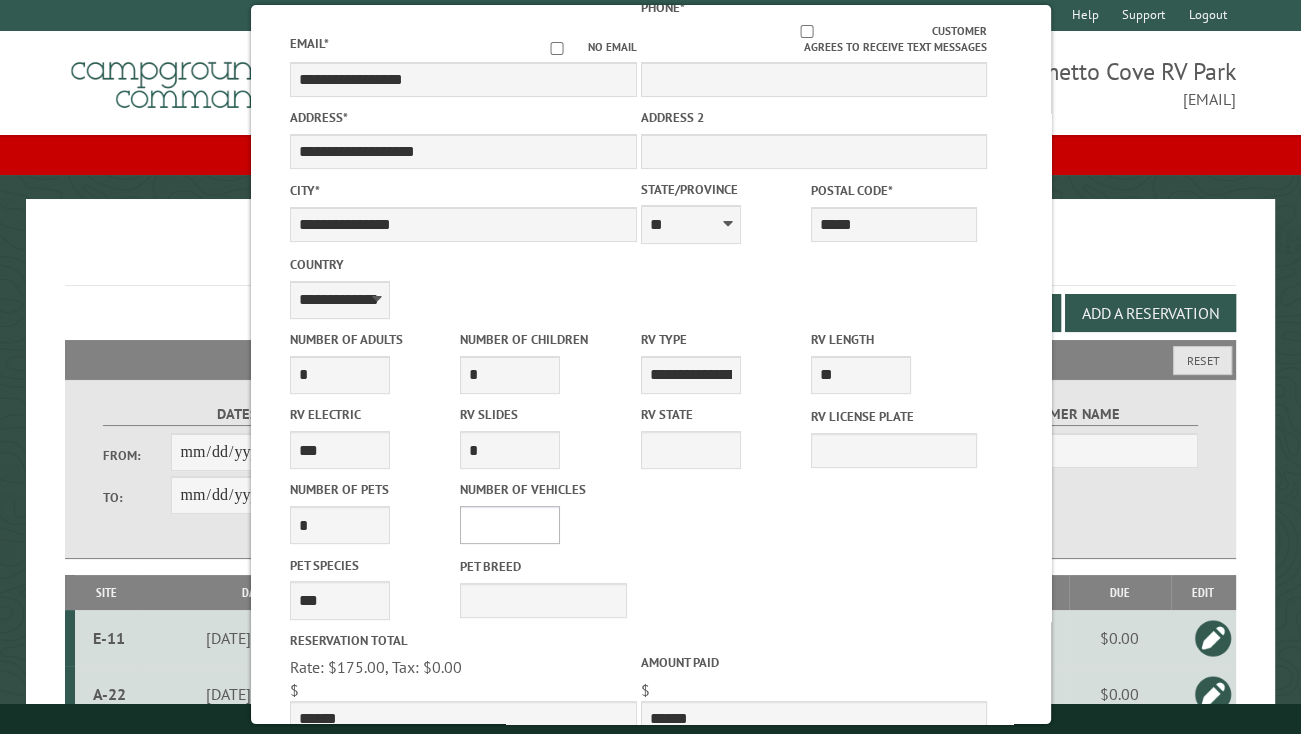 click on "* * * * * * * * * * **" at bounding box center (510, 525) 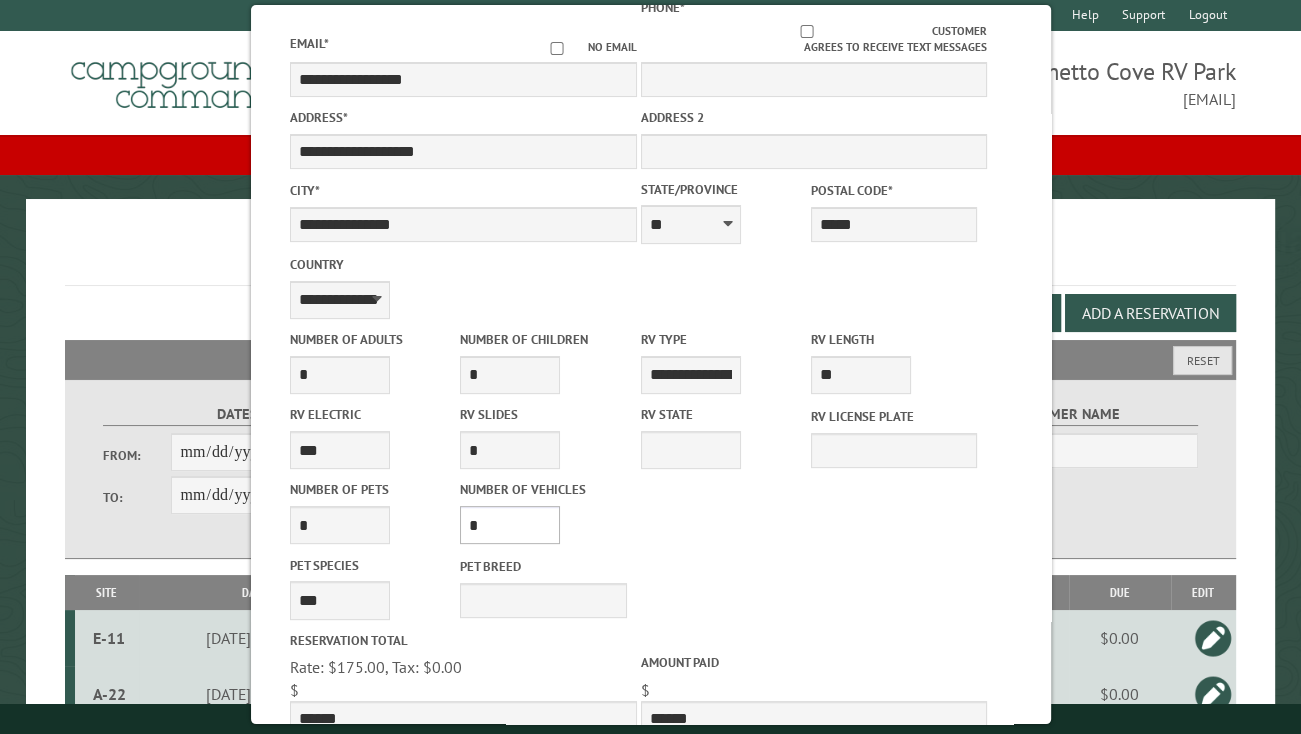 click on "* * * * * * * * * * **" at bounding box center [510, 525] 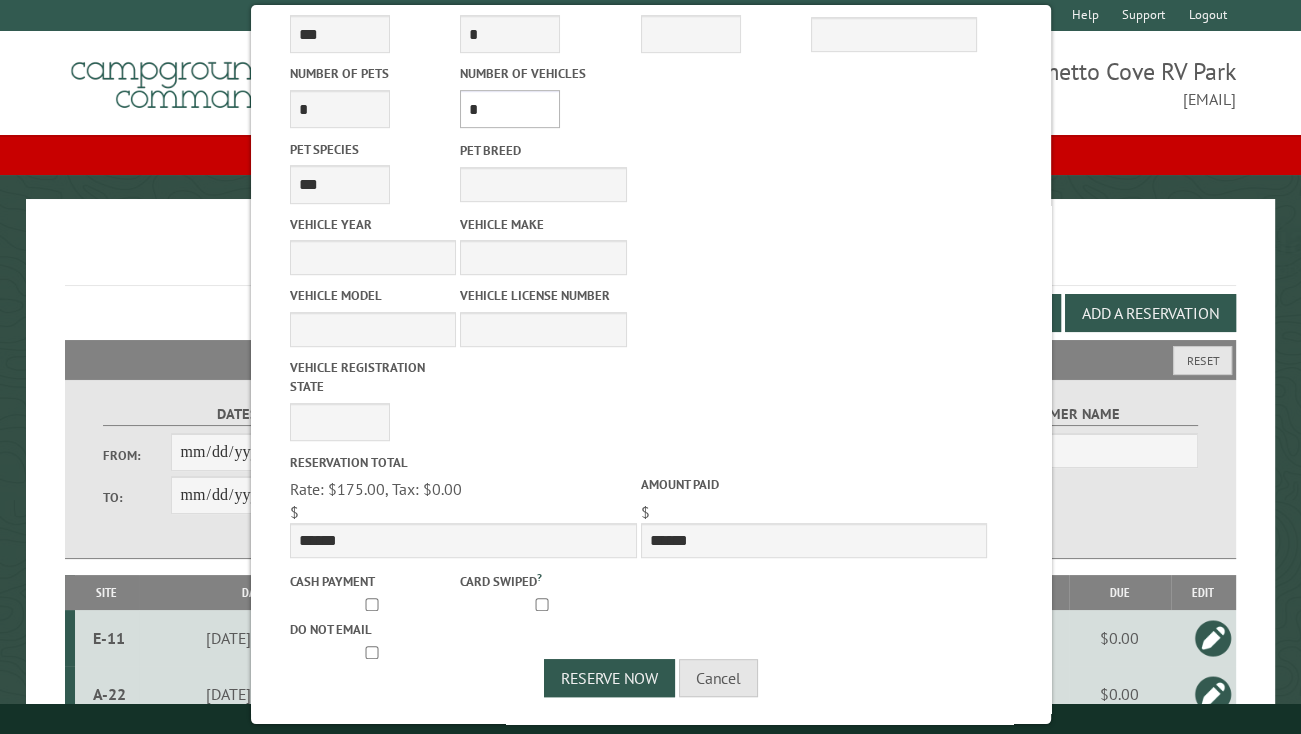 scroll, scrollTop: 819, scrollLeft: 0, axis: vertical 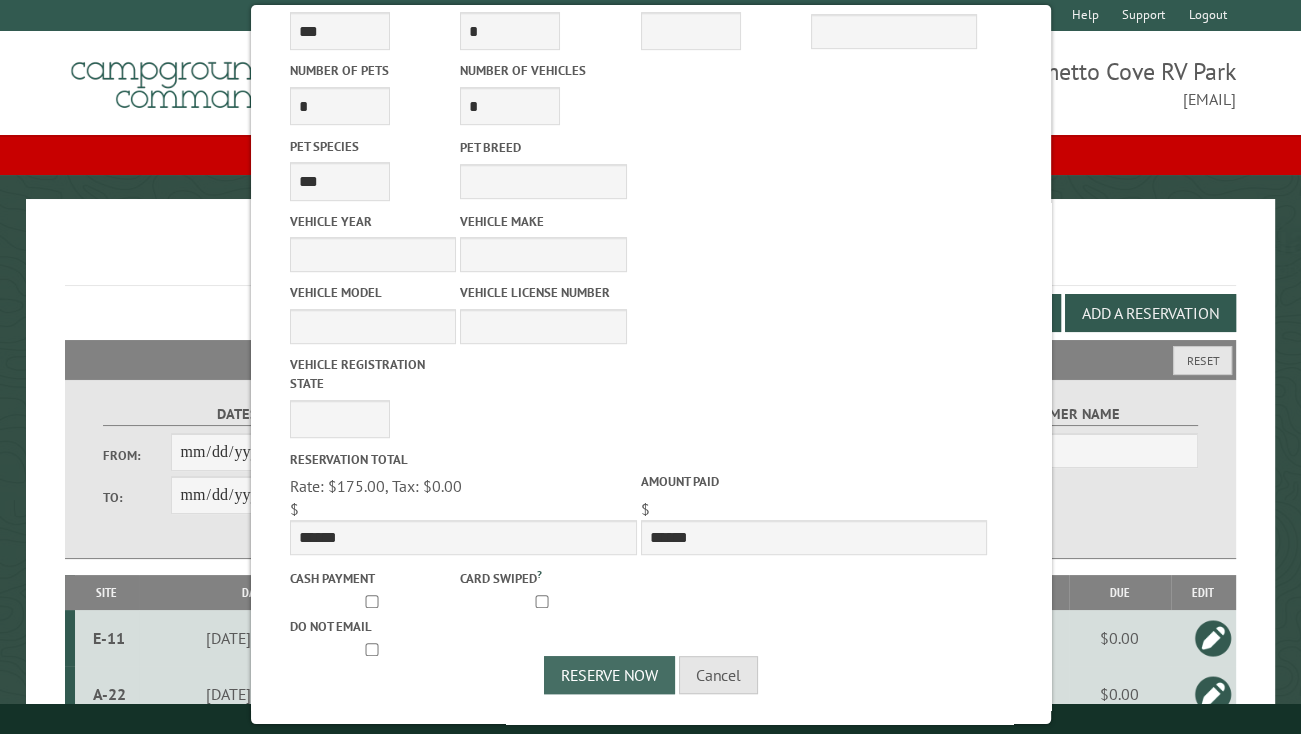 click on "Reserve Now" at bounding box center (609, 675) 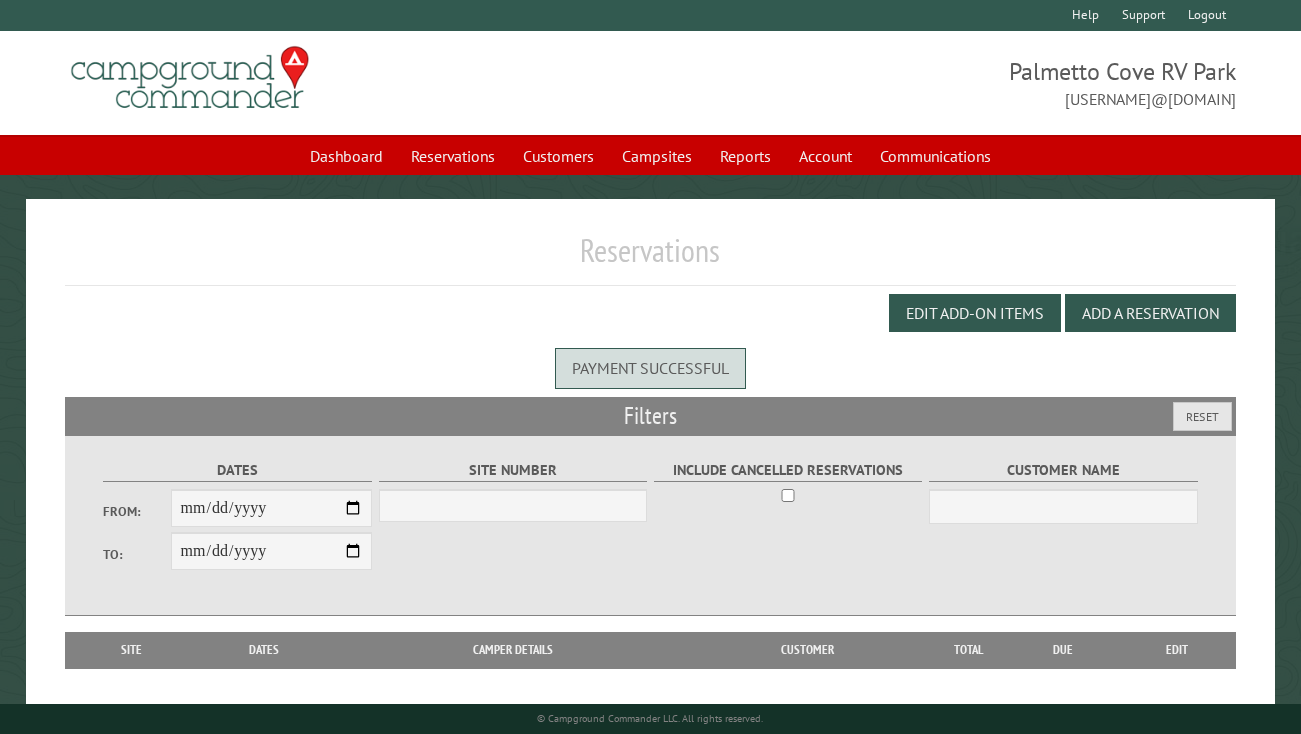 scroll, scrollTop: 0, scrollLeft: 0, axis: both 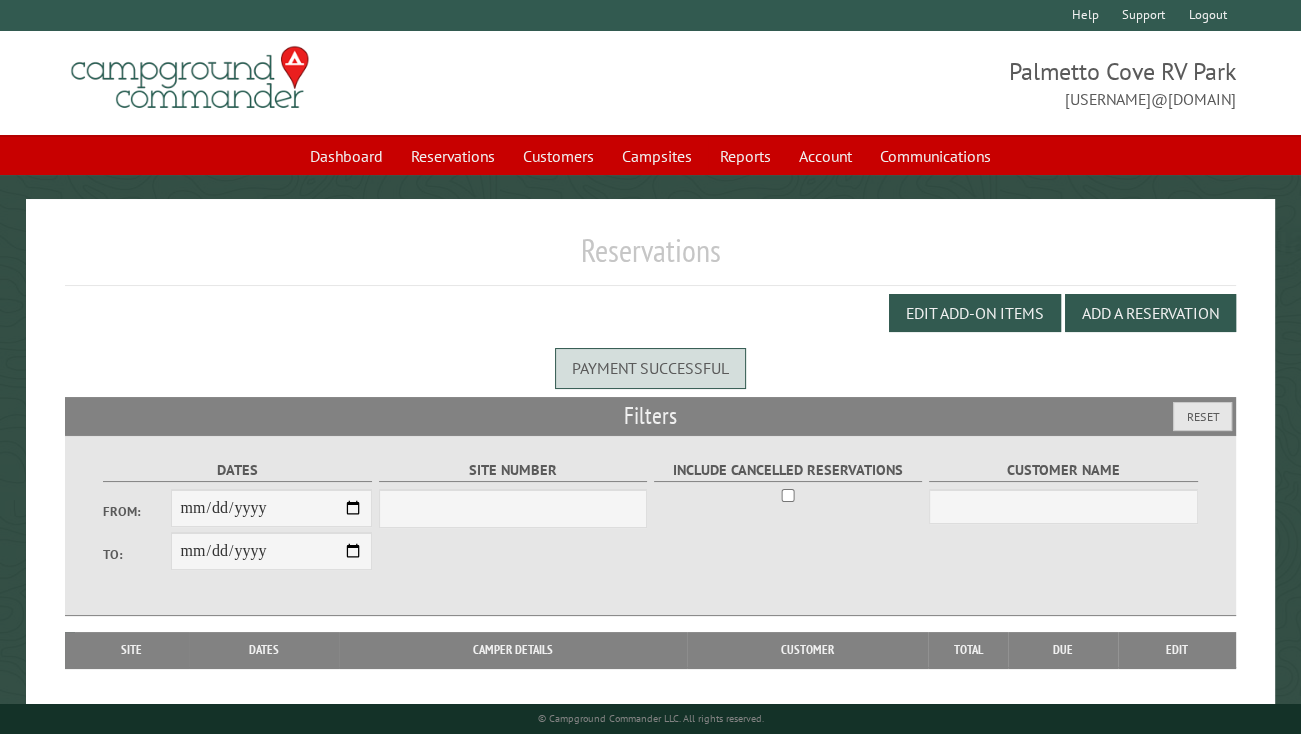select on "***" 